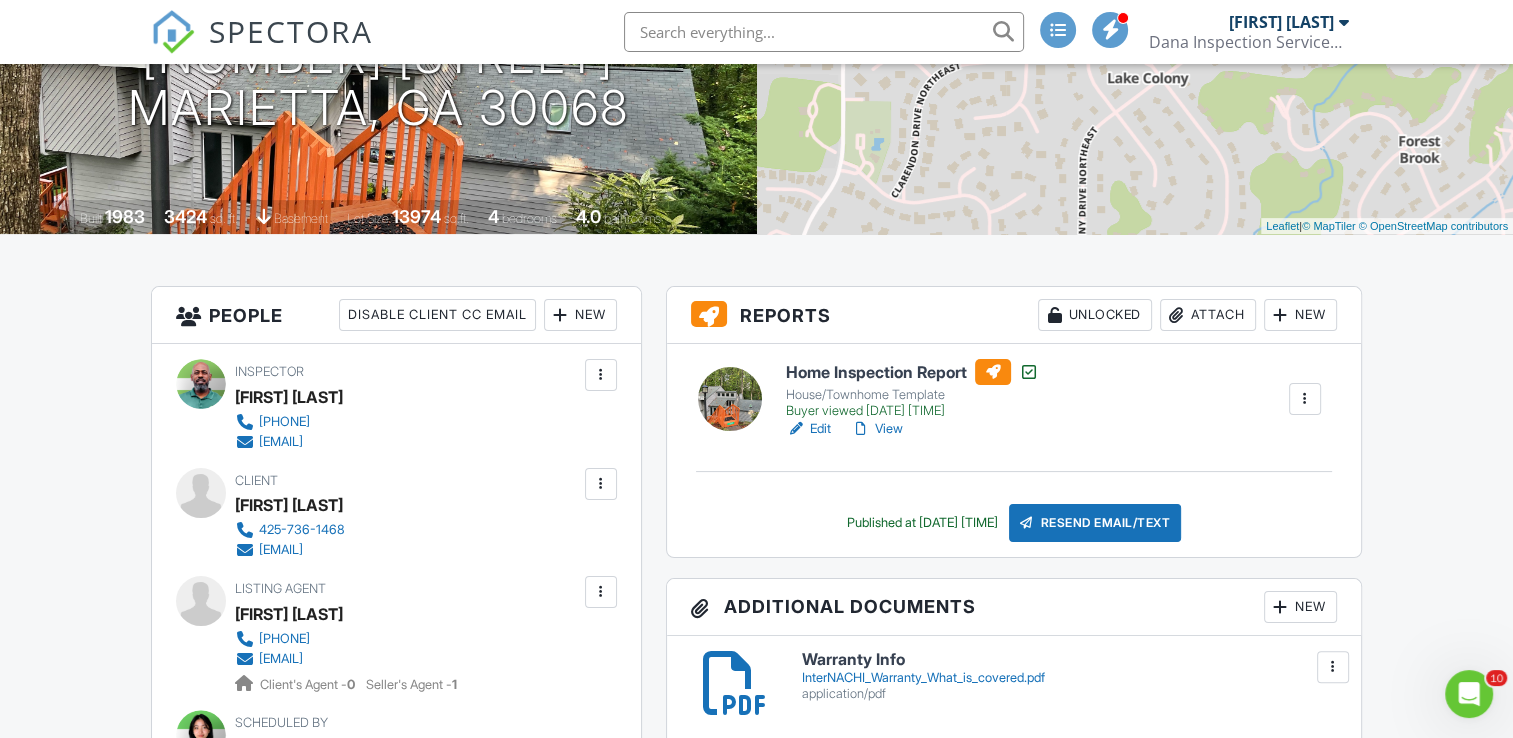 scroll, scrollTop: 0, scrollLeft: 0, axis: both 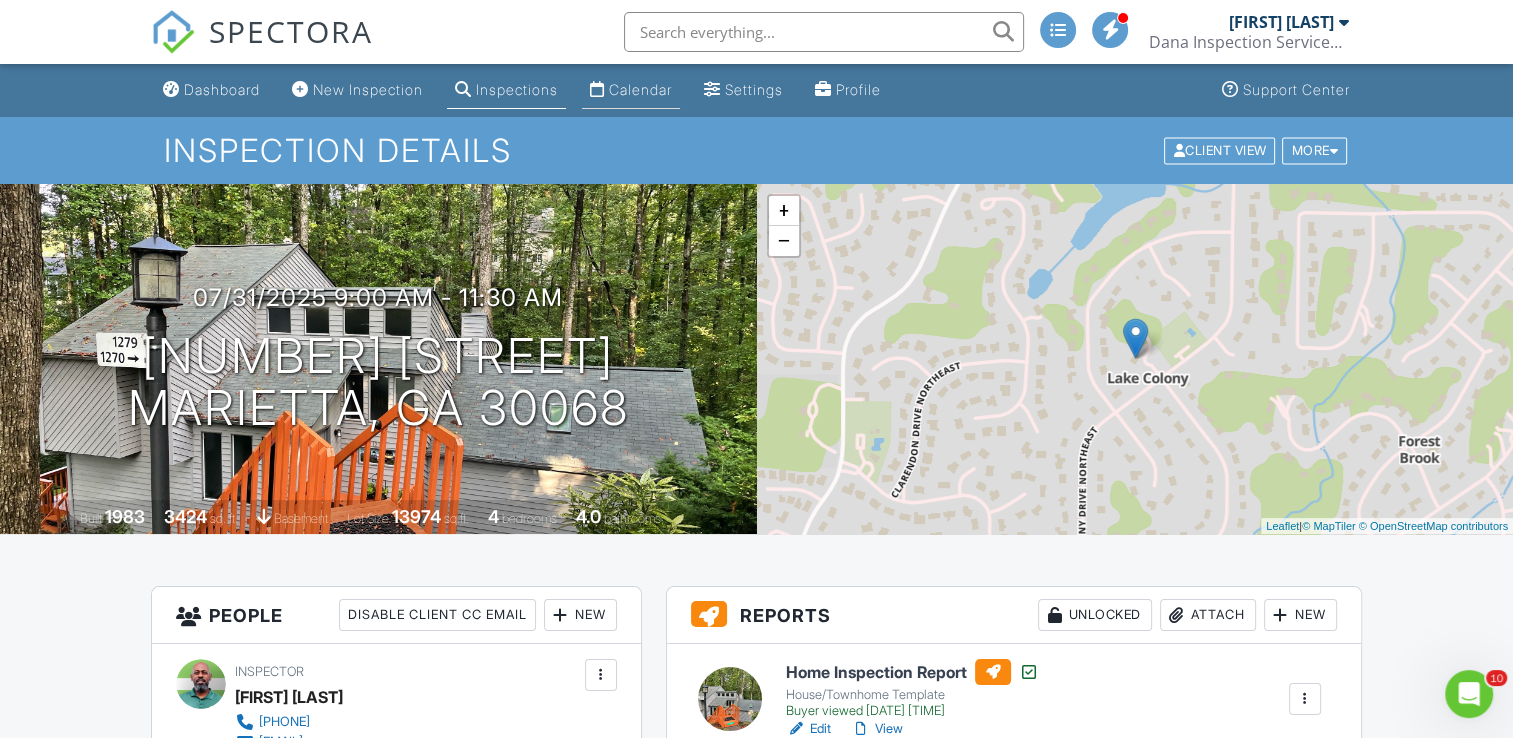 click on "Calendar" at bounding box center [640, 89] 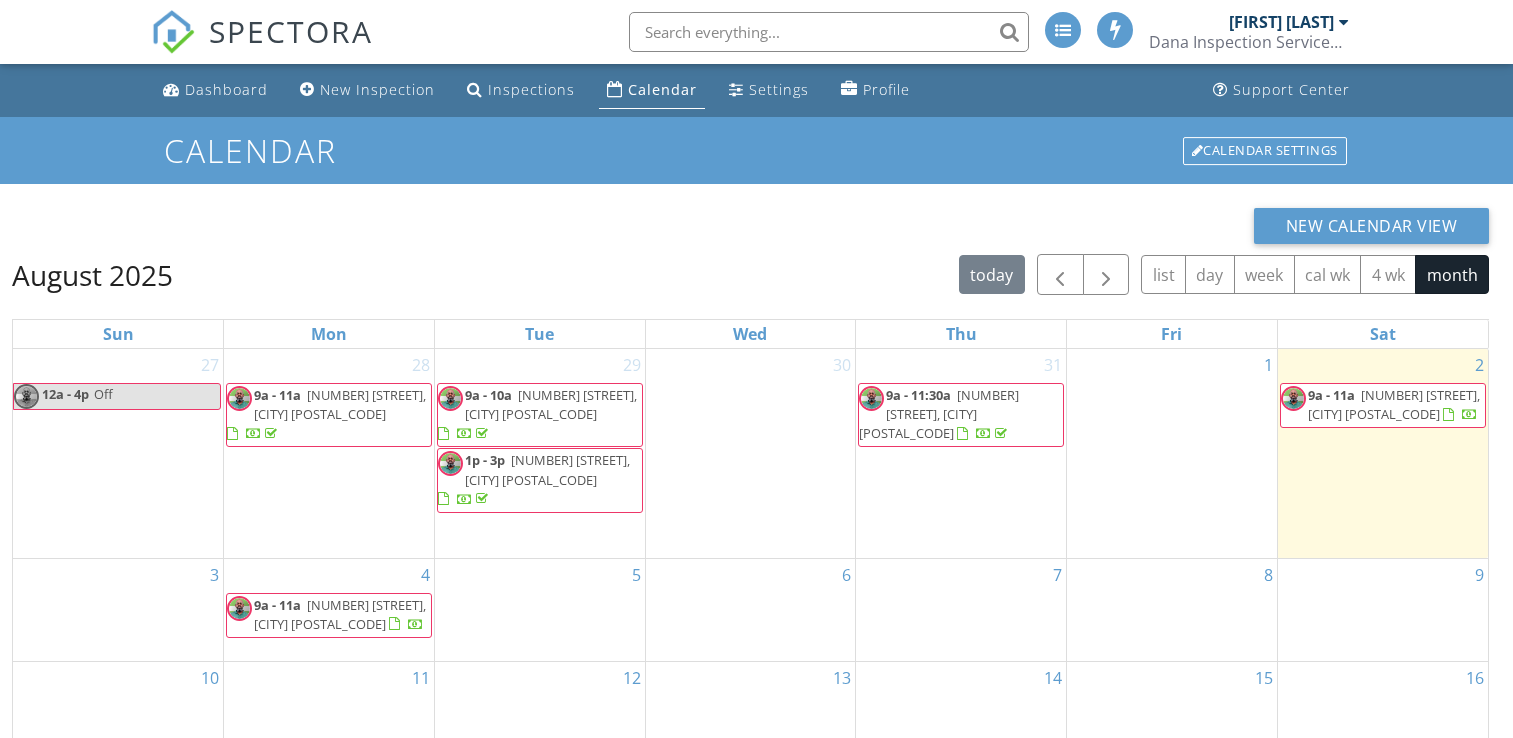 scroll, scrollTop: 0, scrollLeft: 0, axis: both 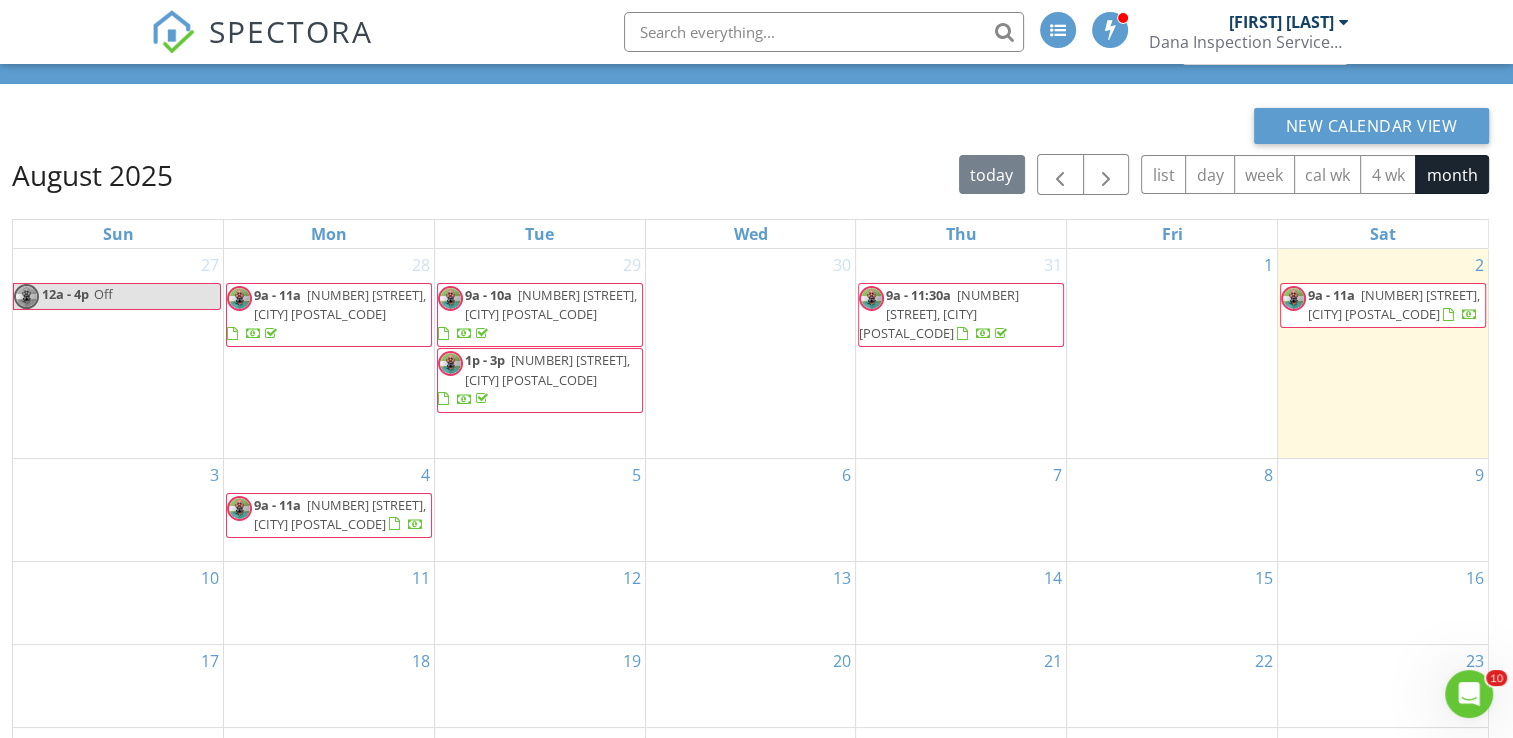 click on "5" at bounding box center (540, 510) 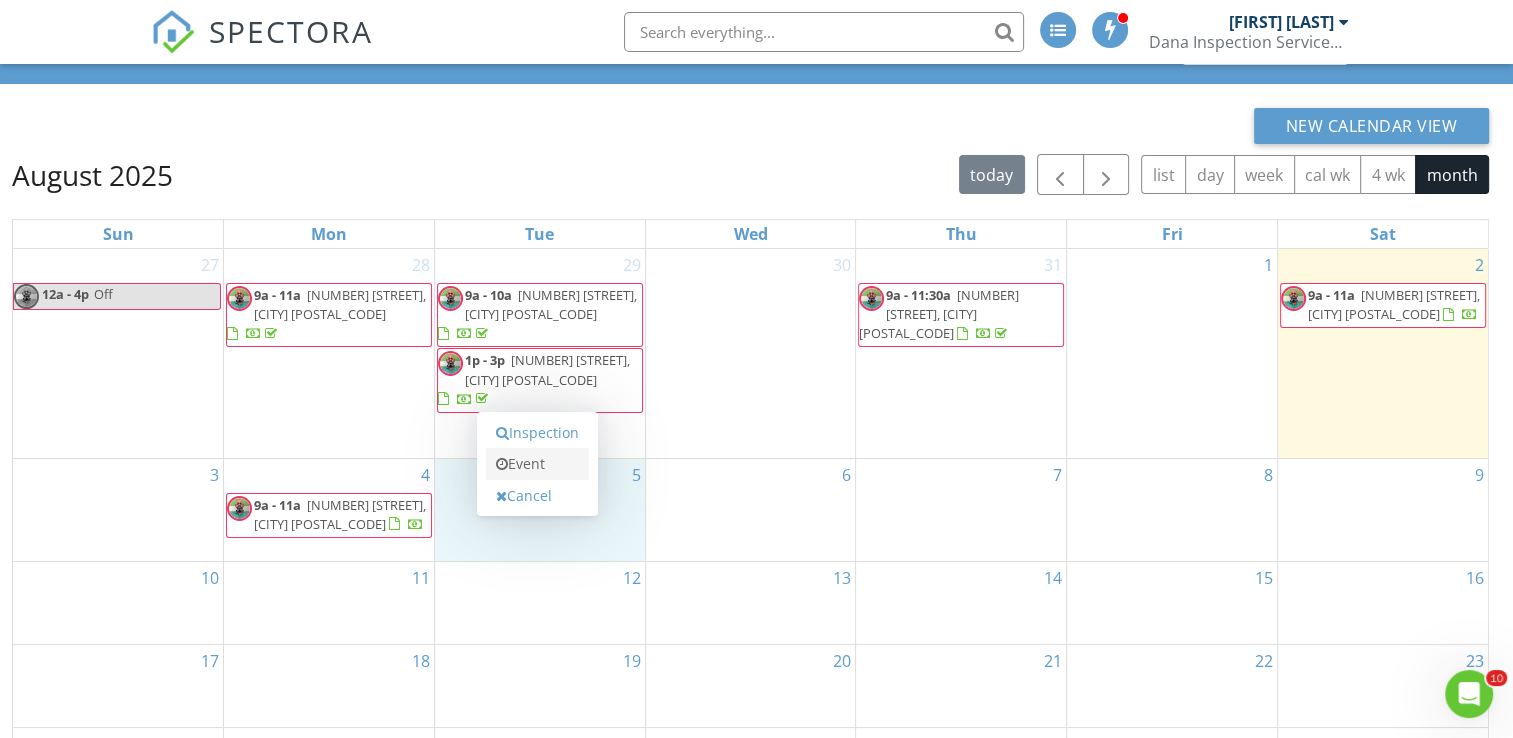 click on "Event" at bounding box center (537, 464) 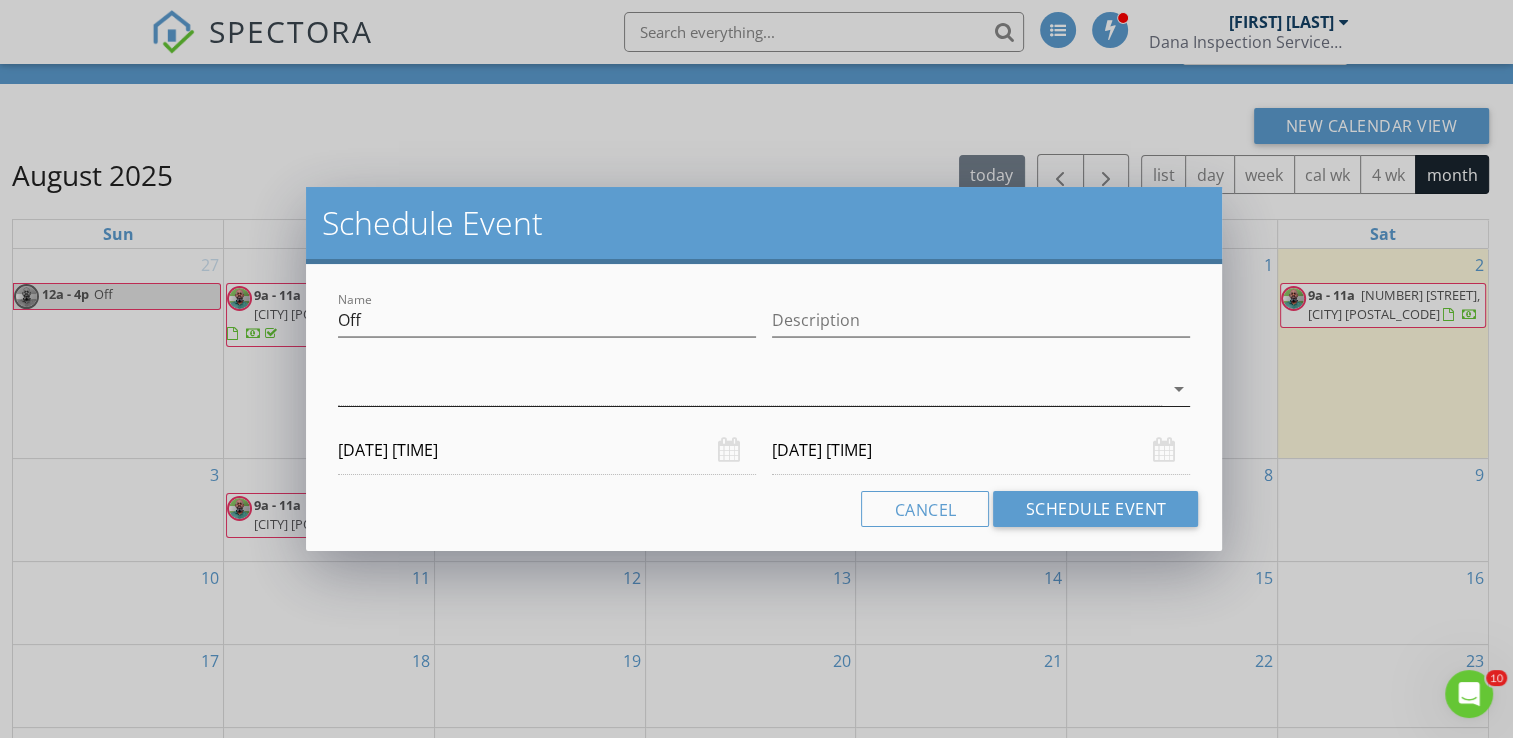 click on "arrow_drop_down" at bounding box center (1178, 389) 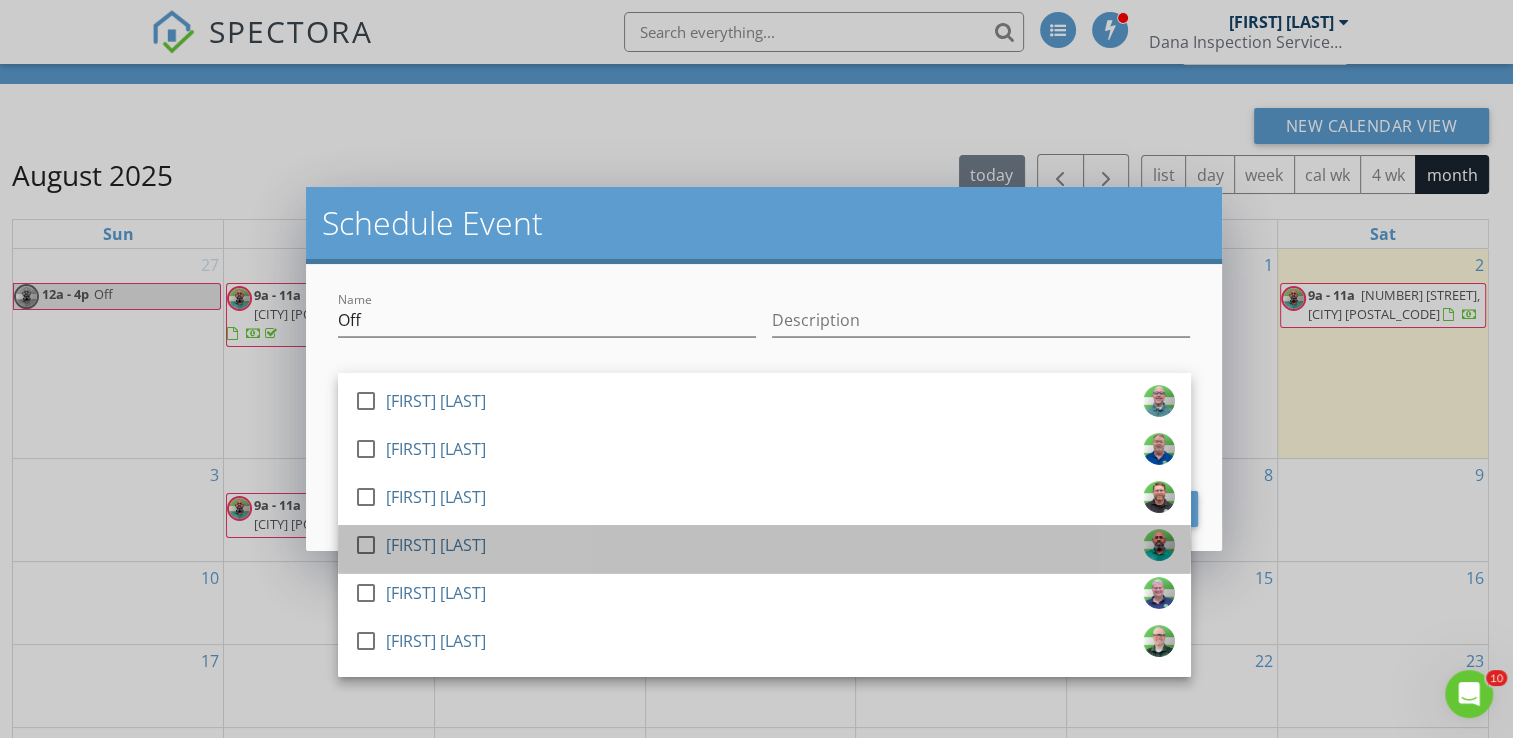 click on "check_box_outline_blank   [FIRST] [LAST]" at bounding box center (764, 549) 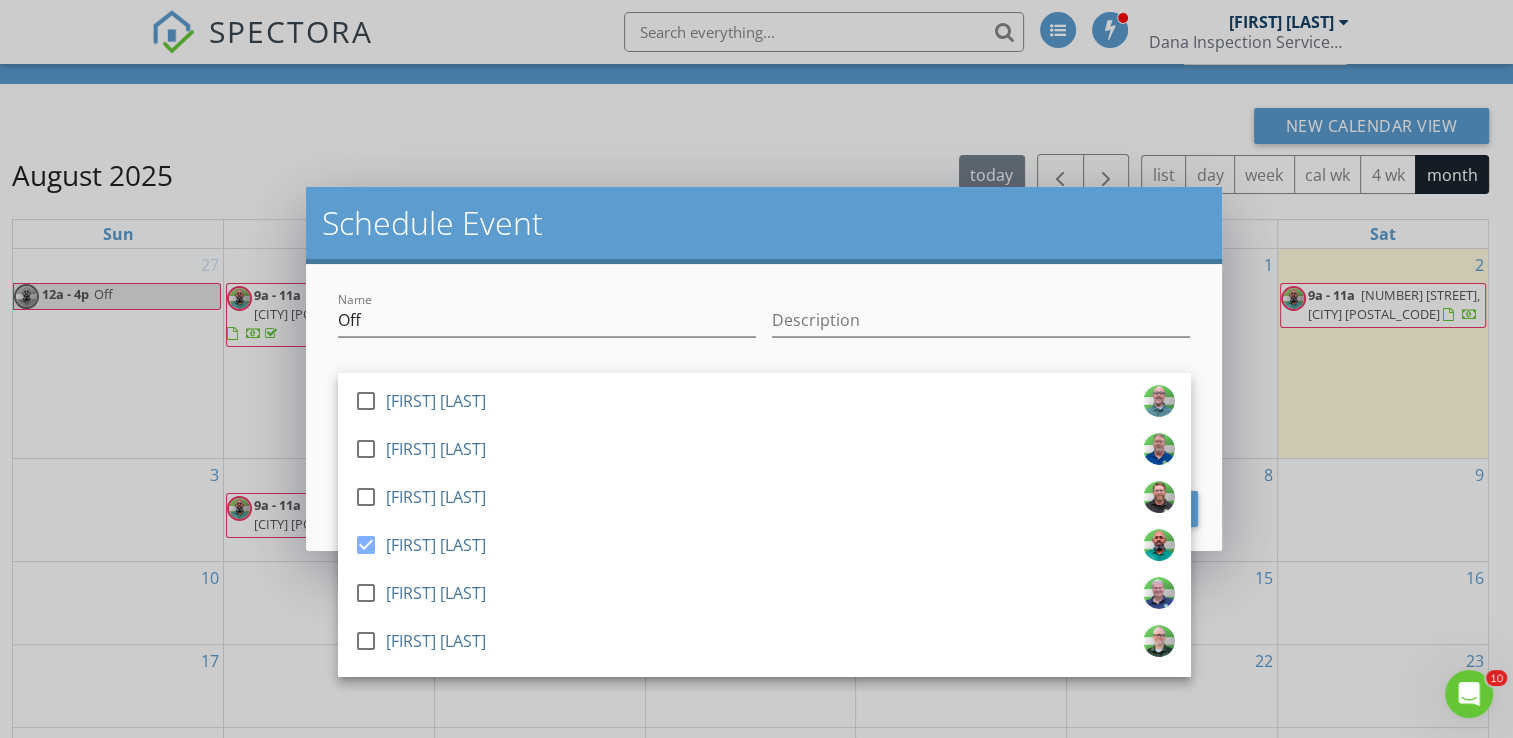 click at bounding box center (981, 351) 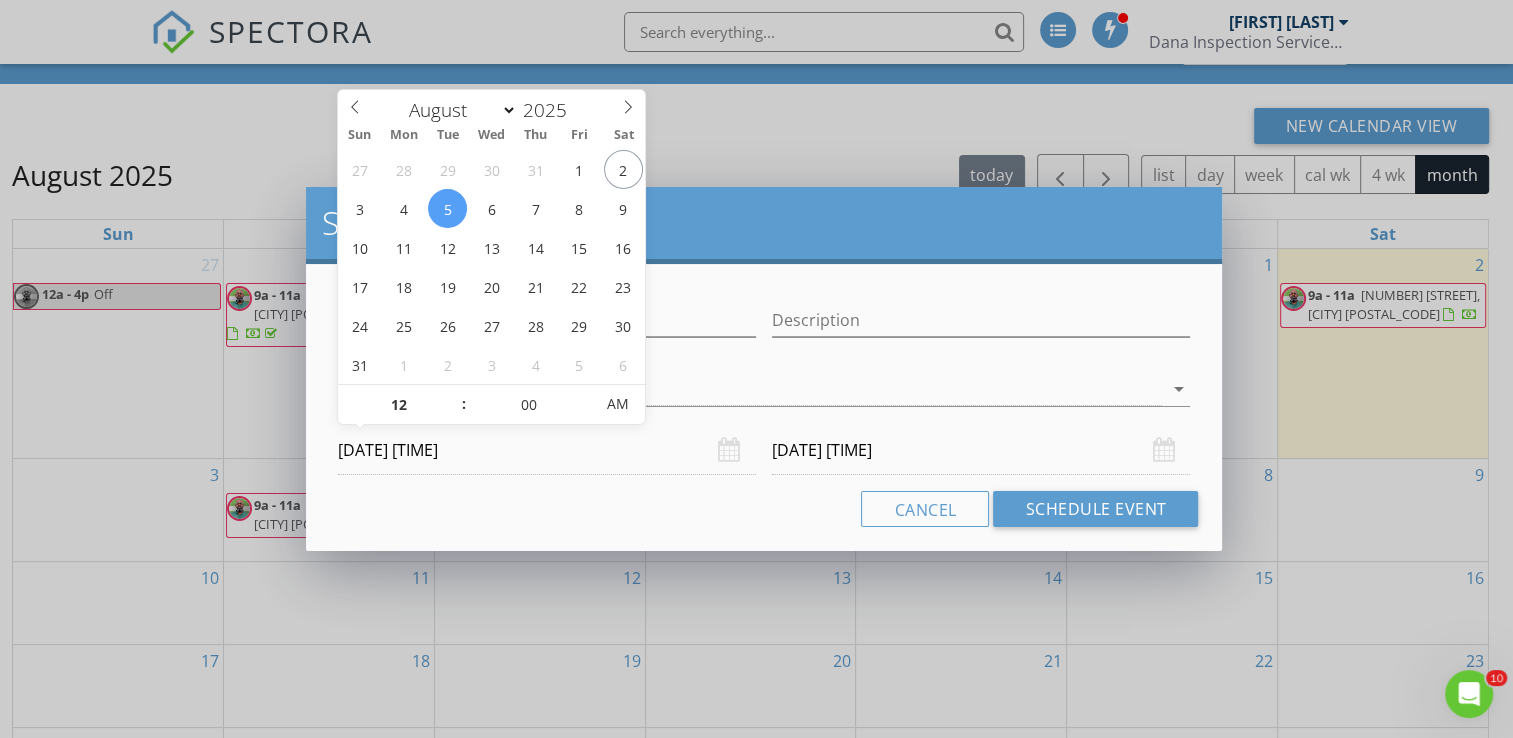 click on "[DATE] [TIME]" at bounding box center (547, 450) 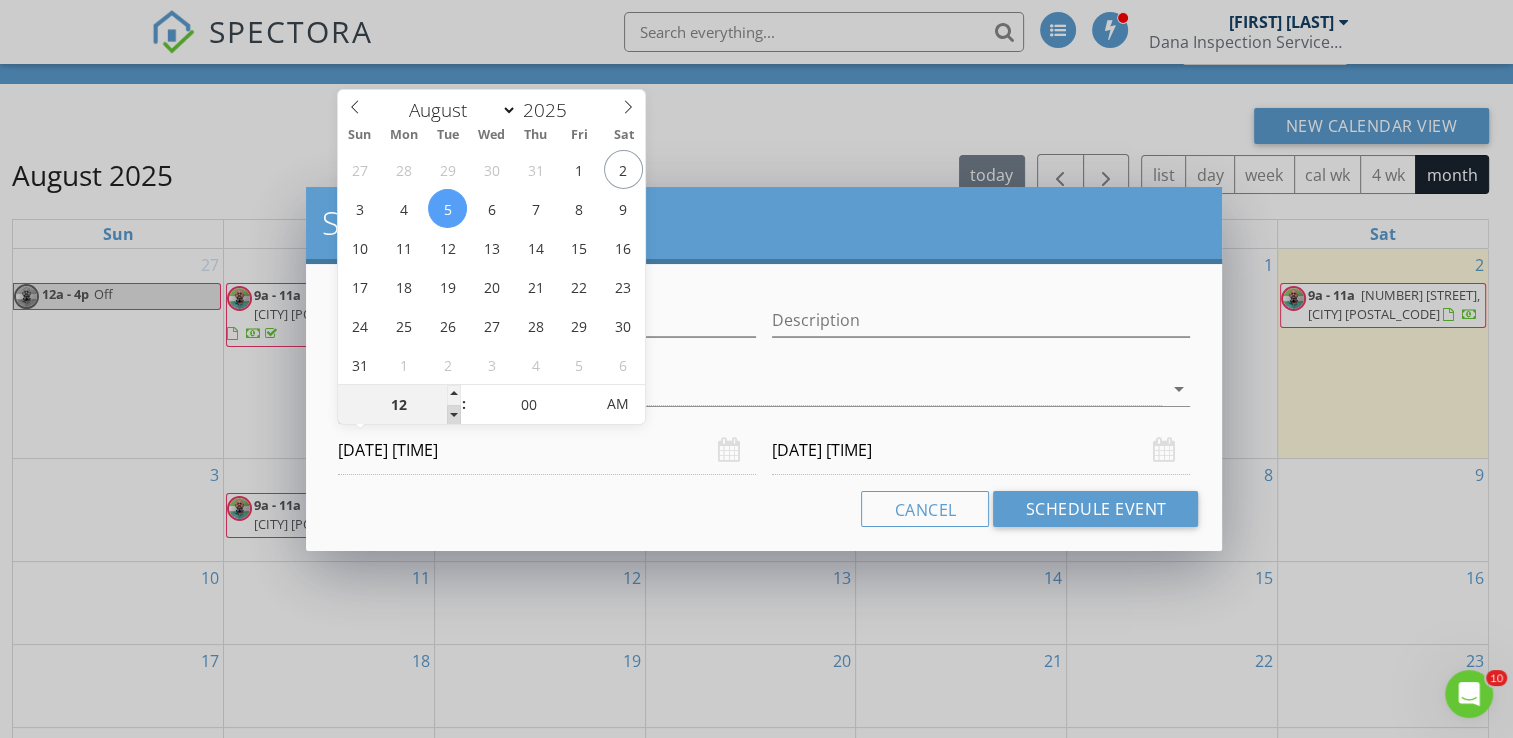 type on "11" 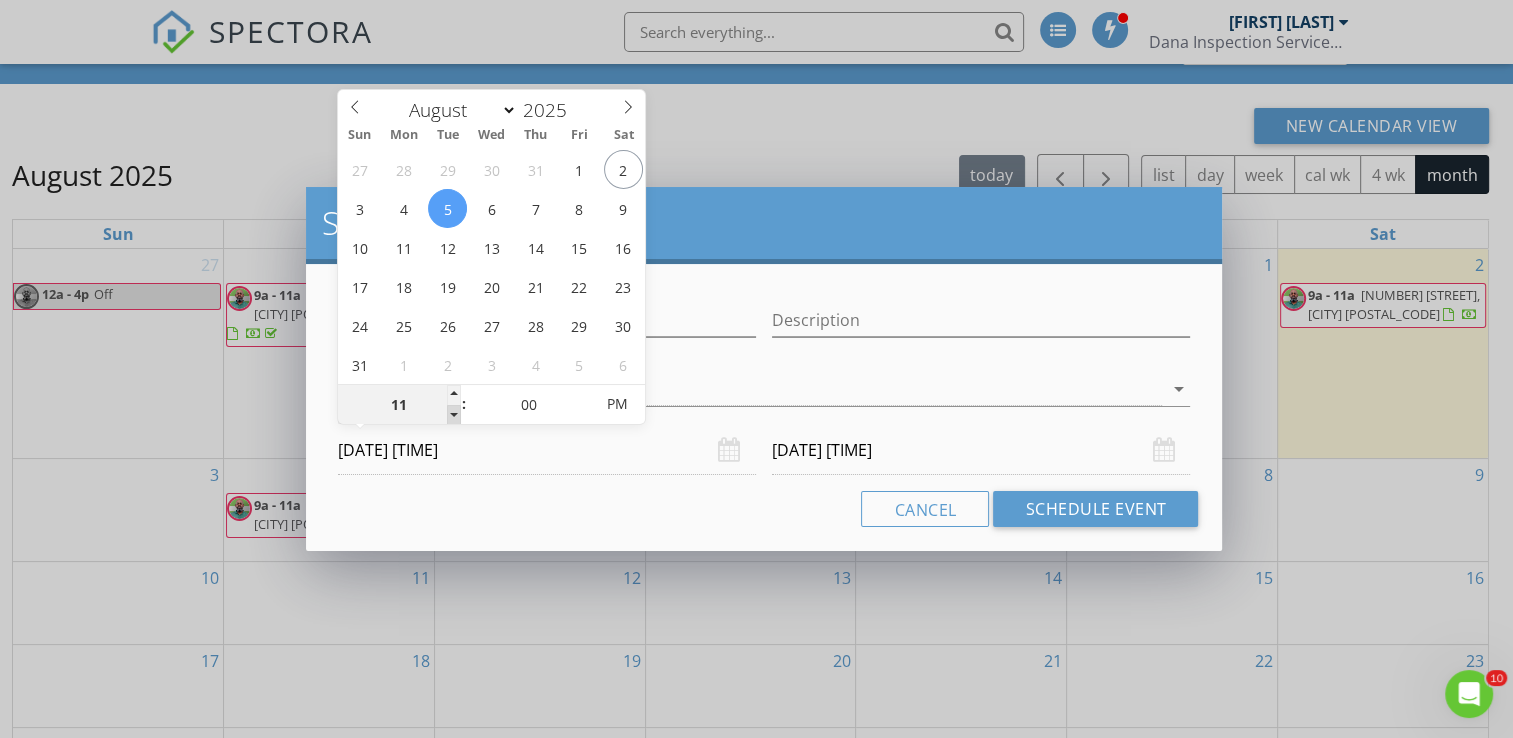 click at bounding box center (454, 415) 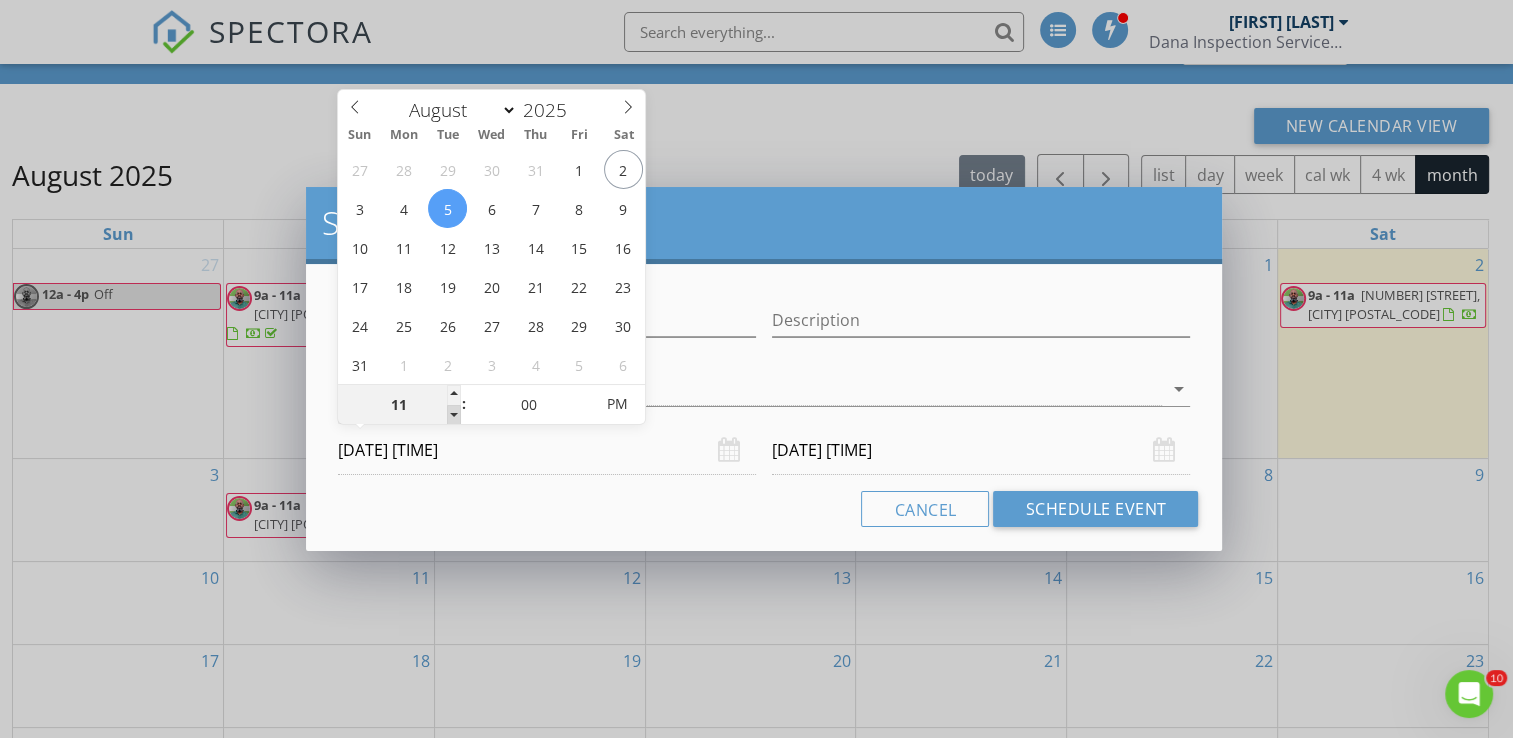 type on "10" 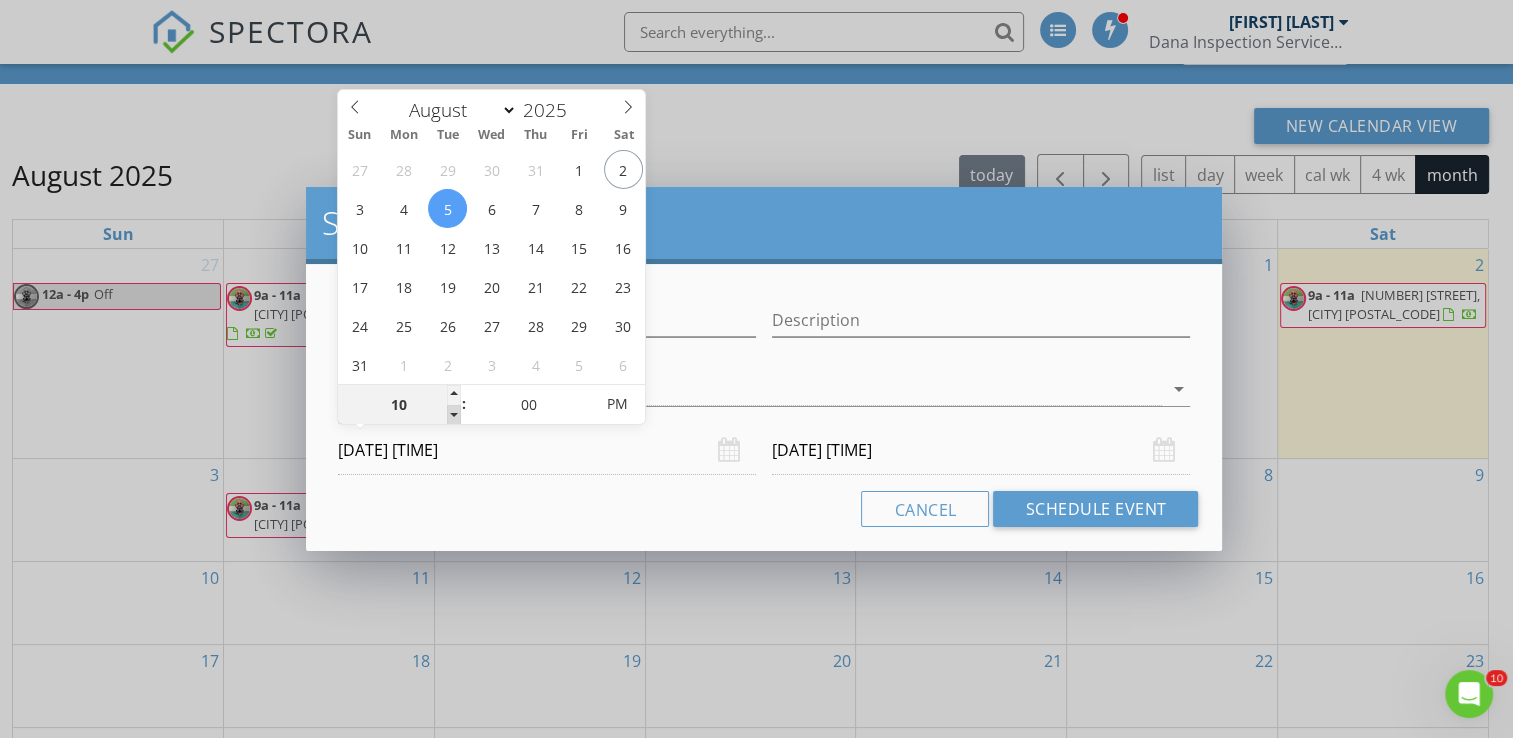 type on "08/05/2025 10:00 PM" 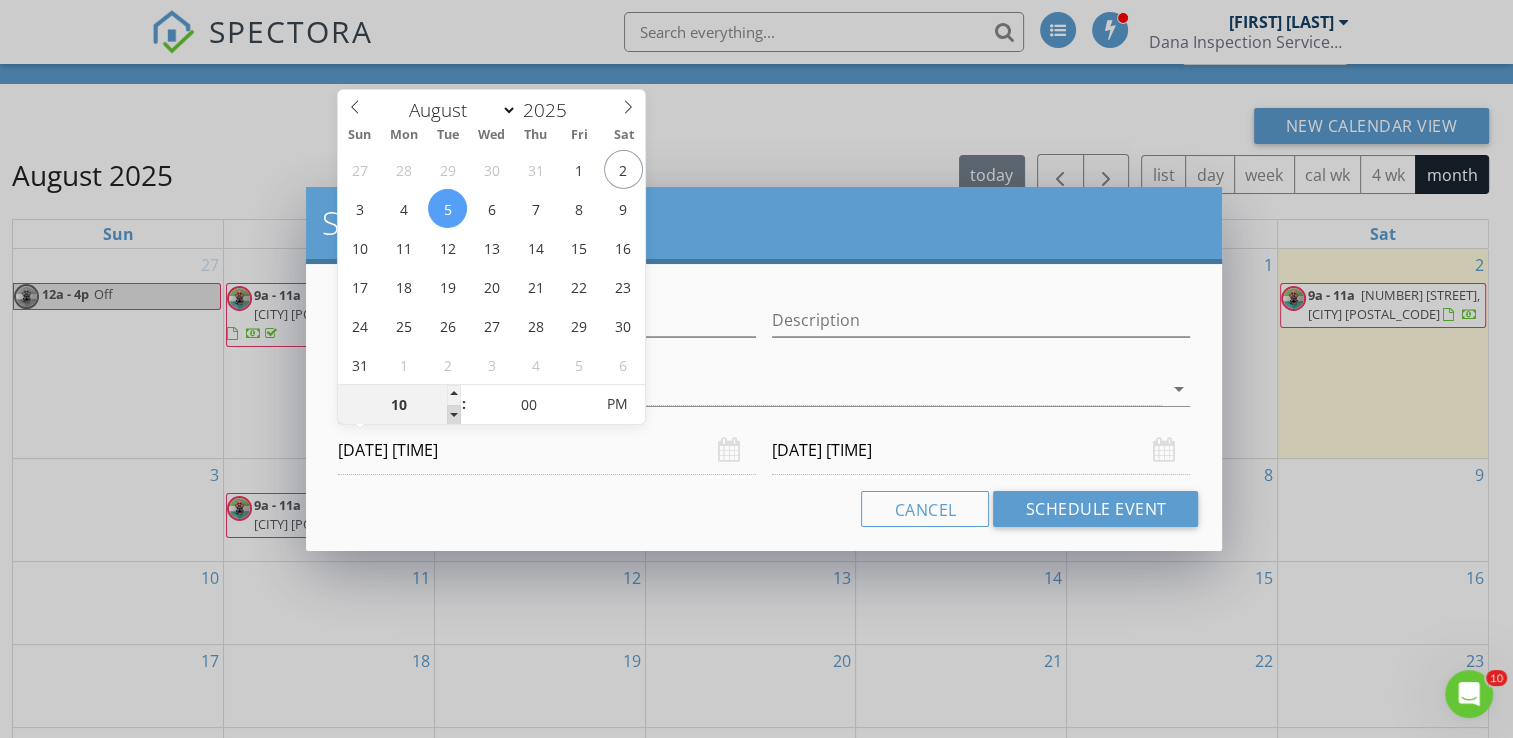 type on "09" 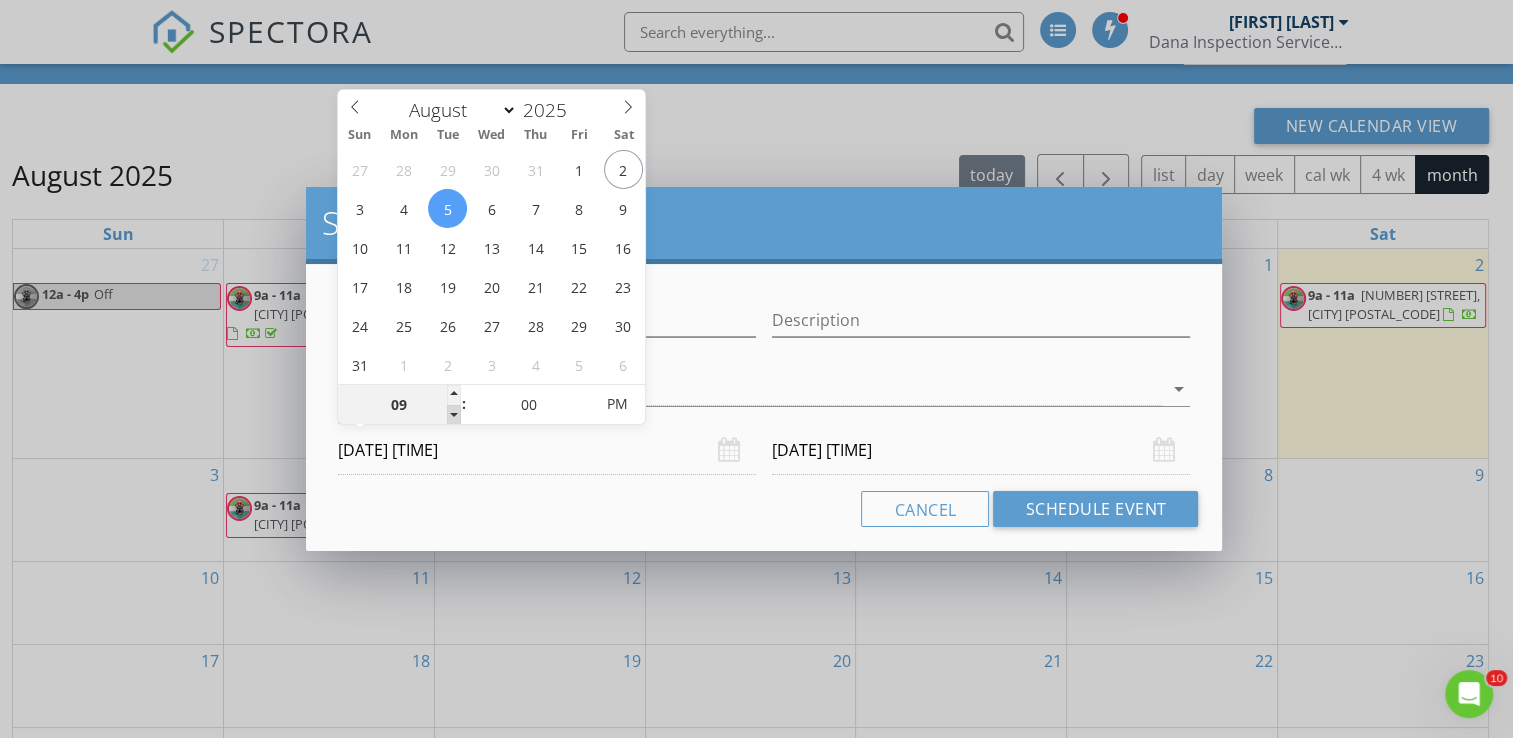 click at bounding box center [454, 415] 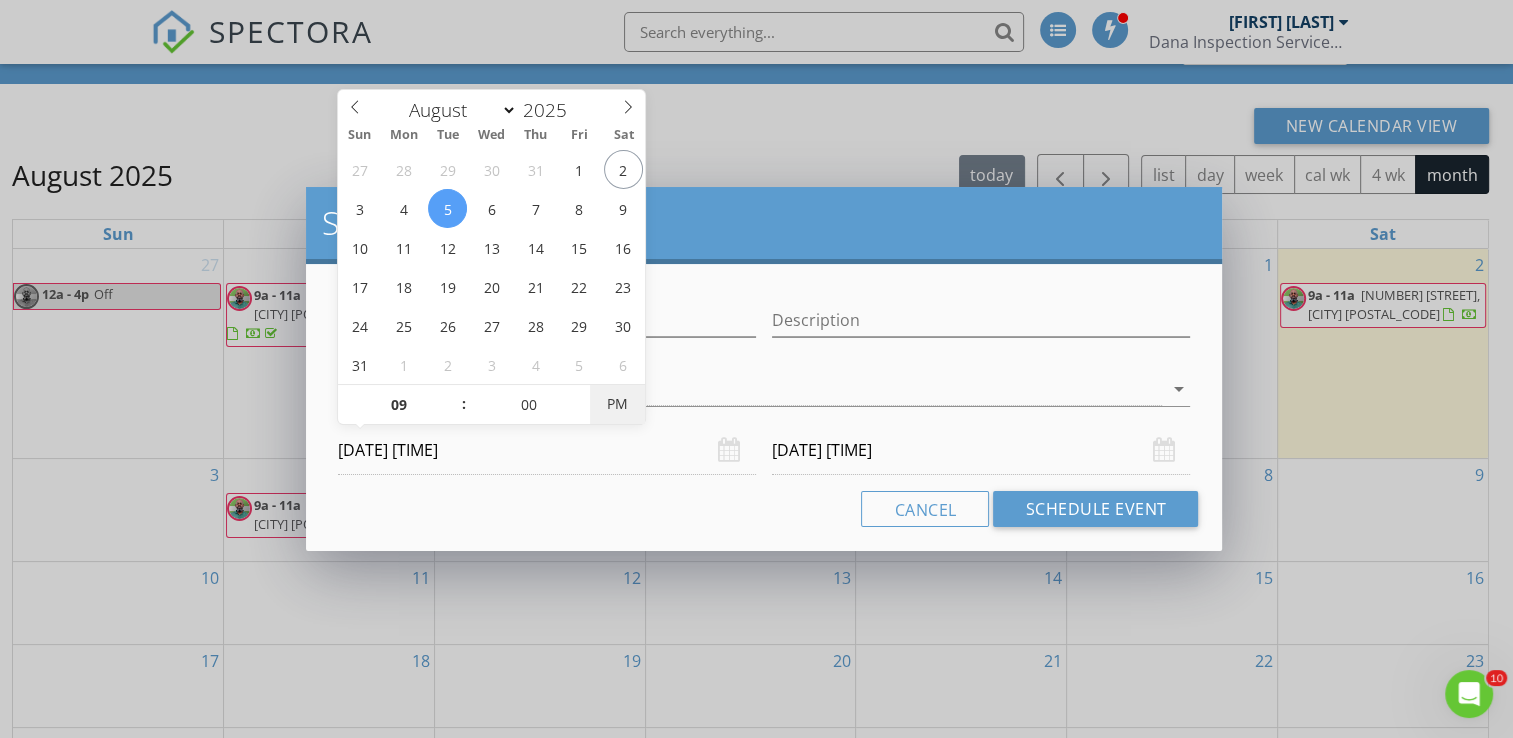 type on "08/05/2025 9:00 AM" 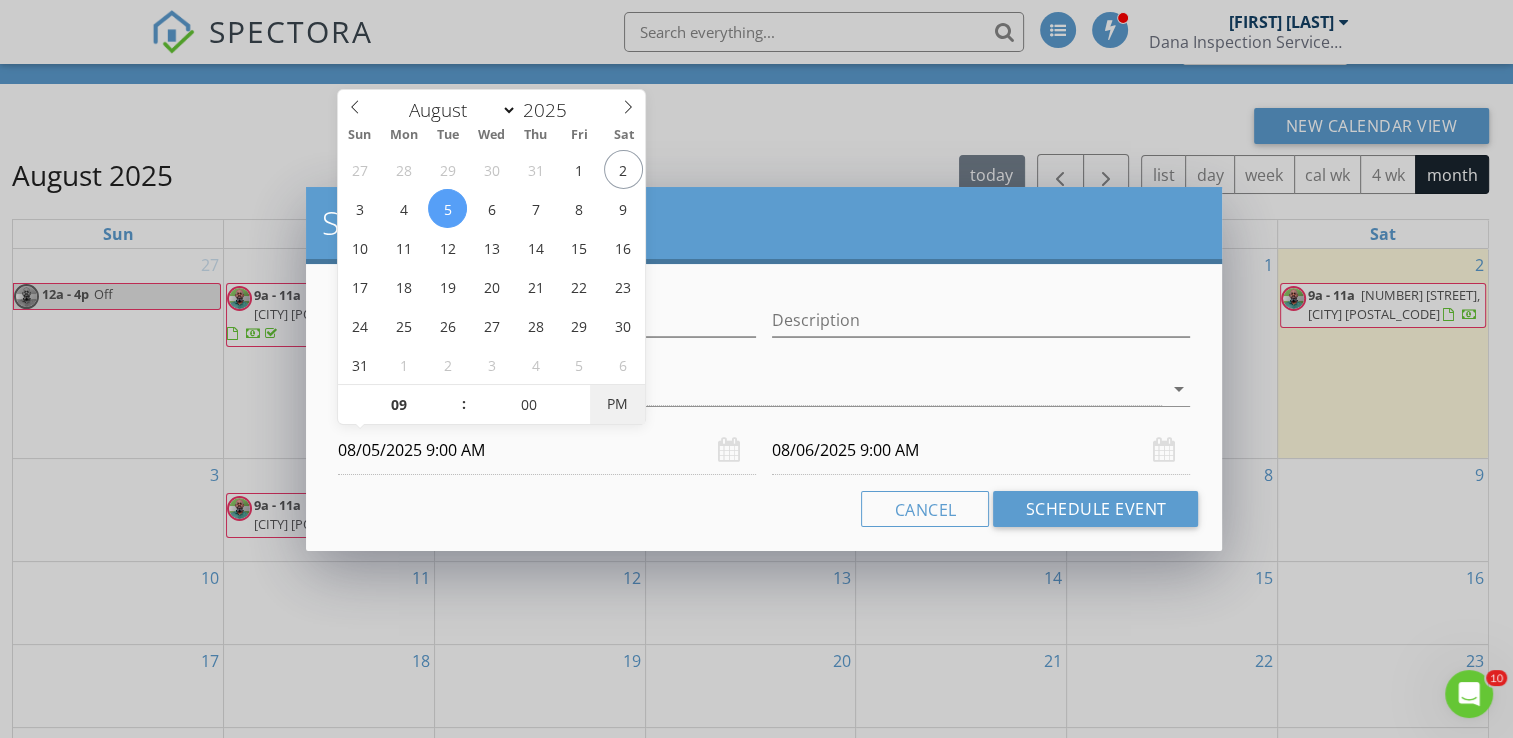 drag, startPoint x: 456, startPoint y: 421, endPoint x: 620, endPoint y: 402, distance: 165.09694 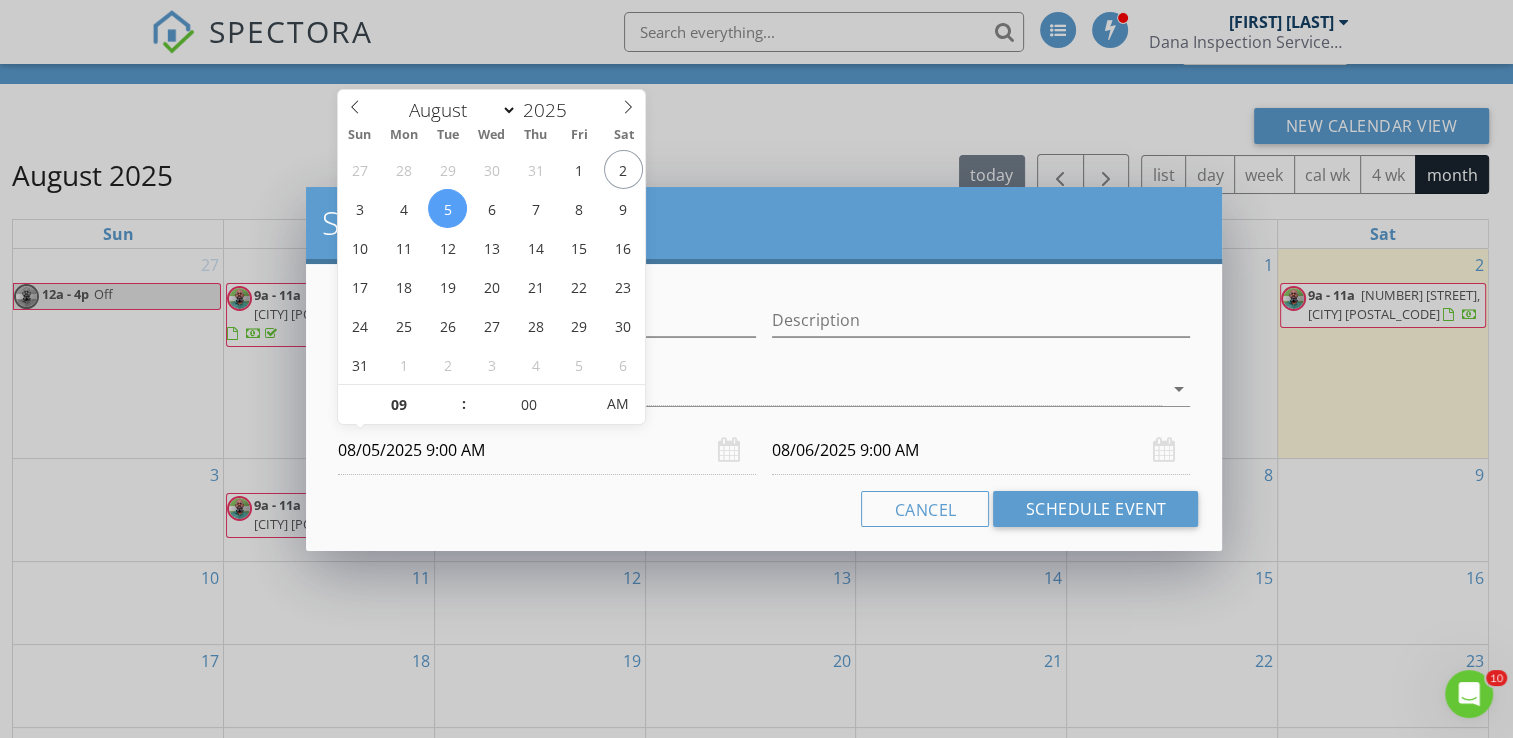 click on "08/06/2025 9:00 AM" at bounding box center (981, 450) 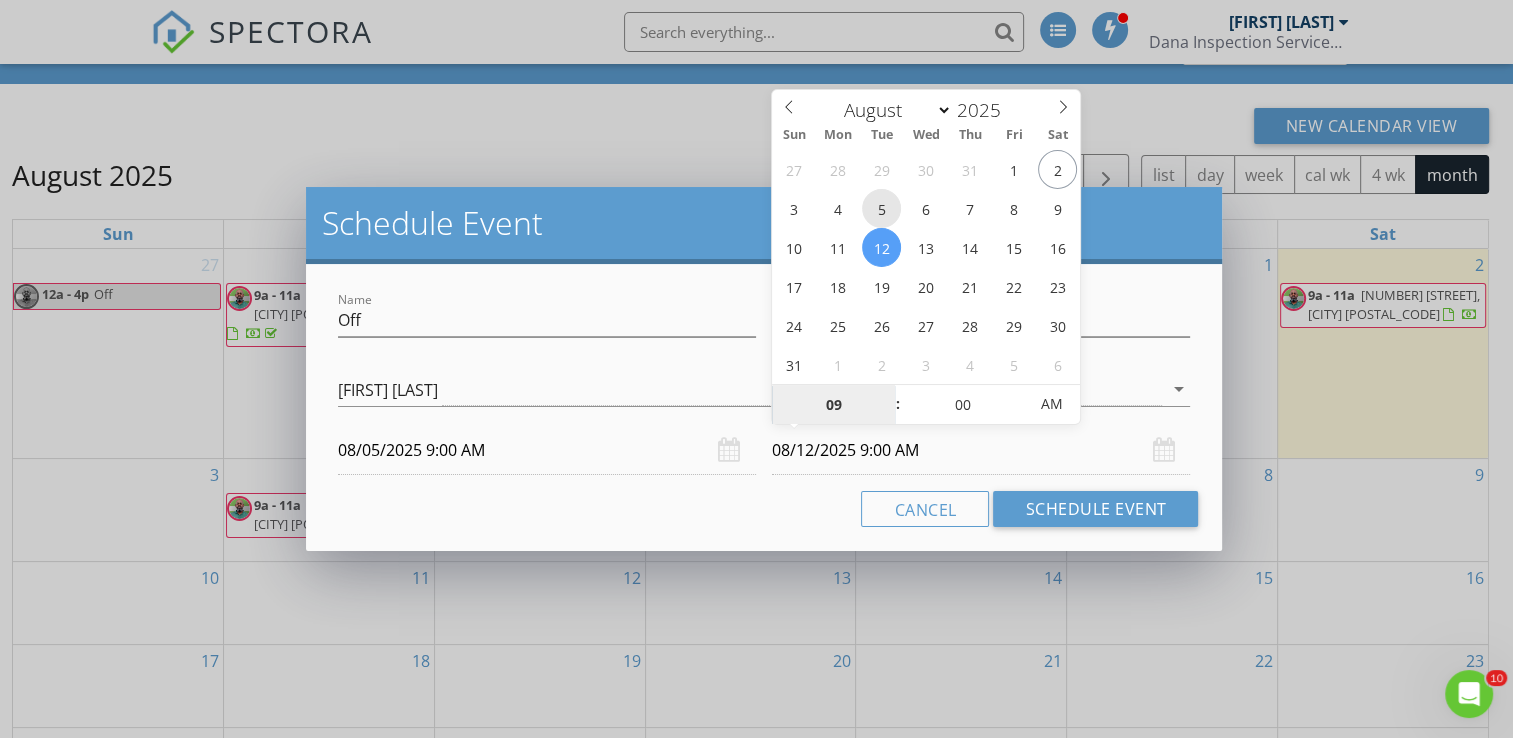 type on "08/05/2025 9:00 AM" 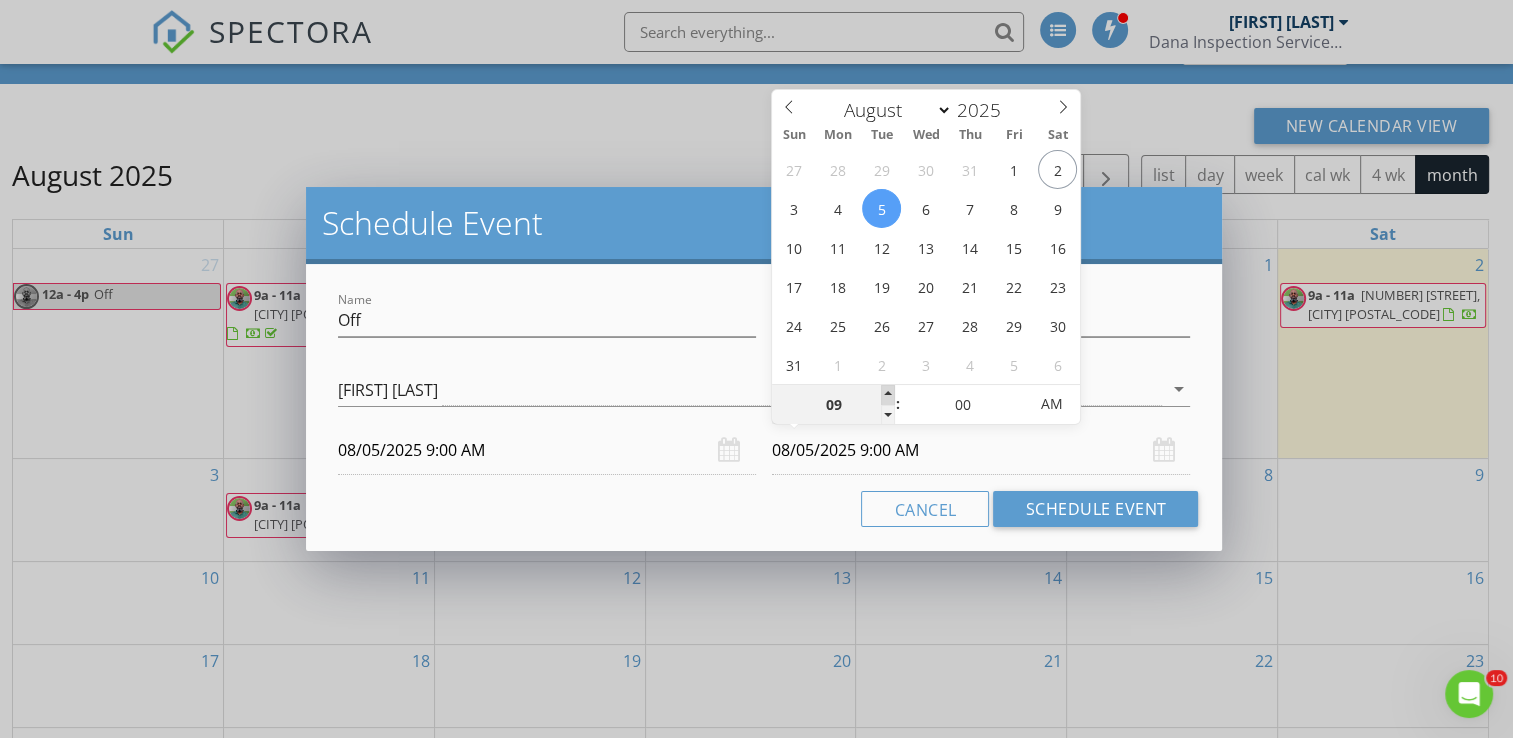 type on "10" 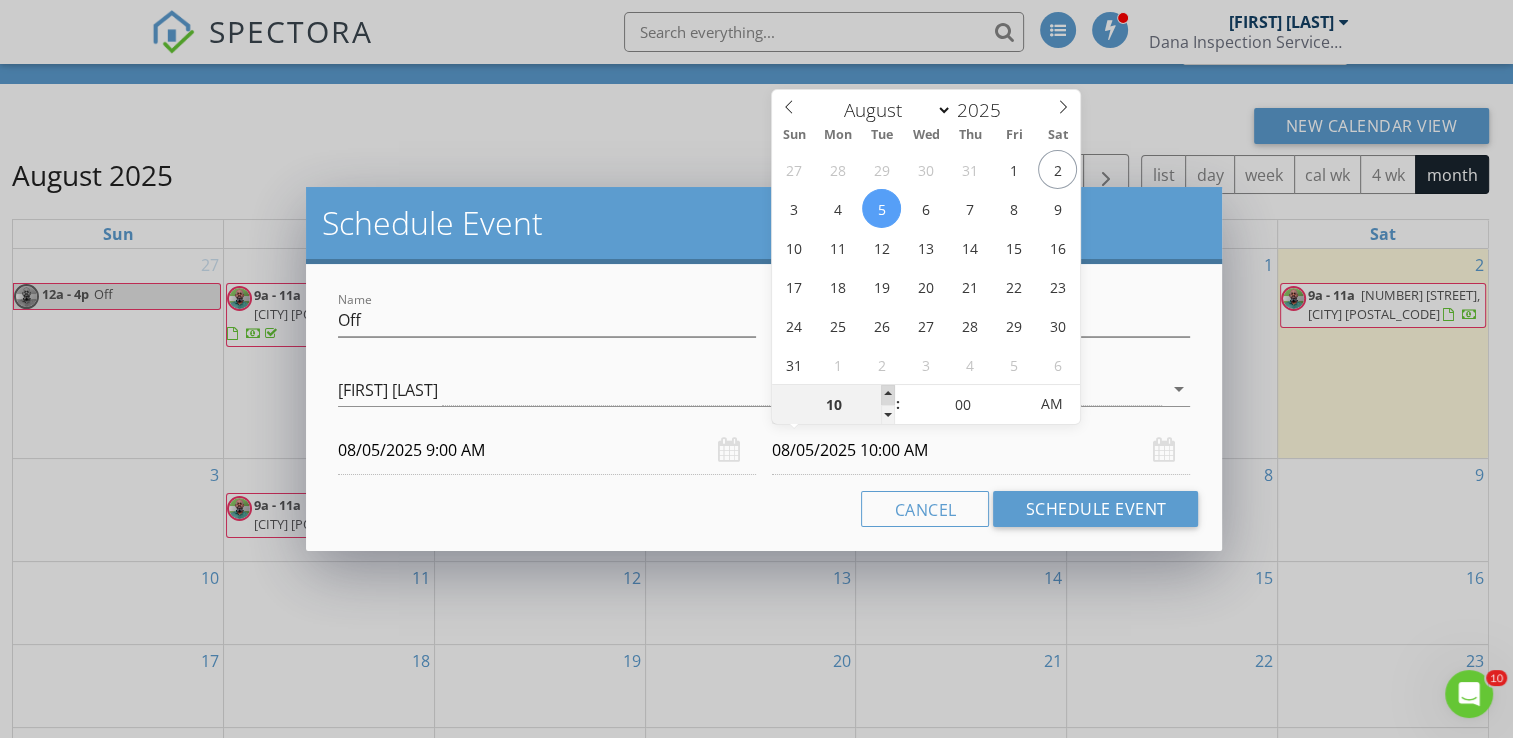 click at bounding box center (888, 395) 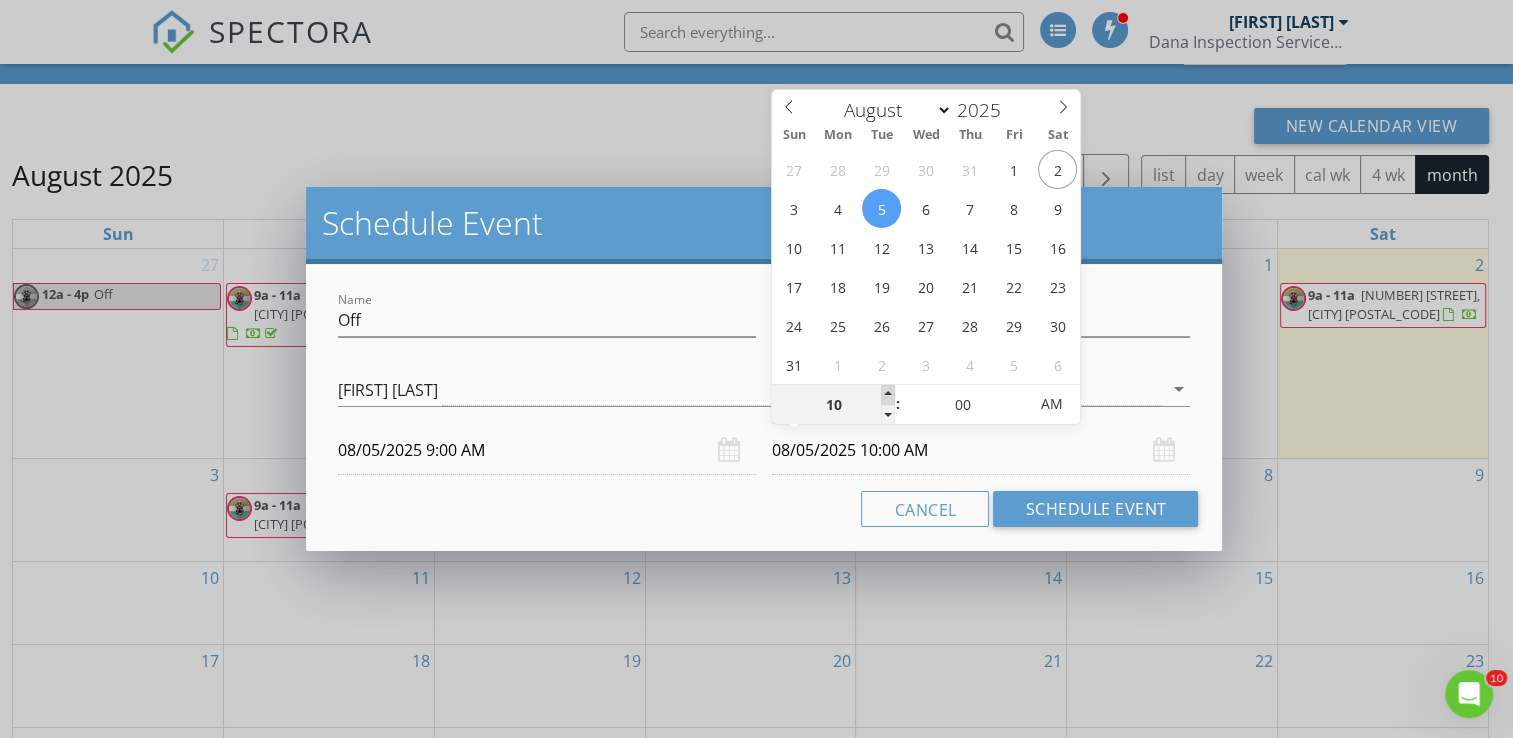 type on "11" 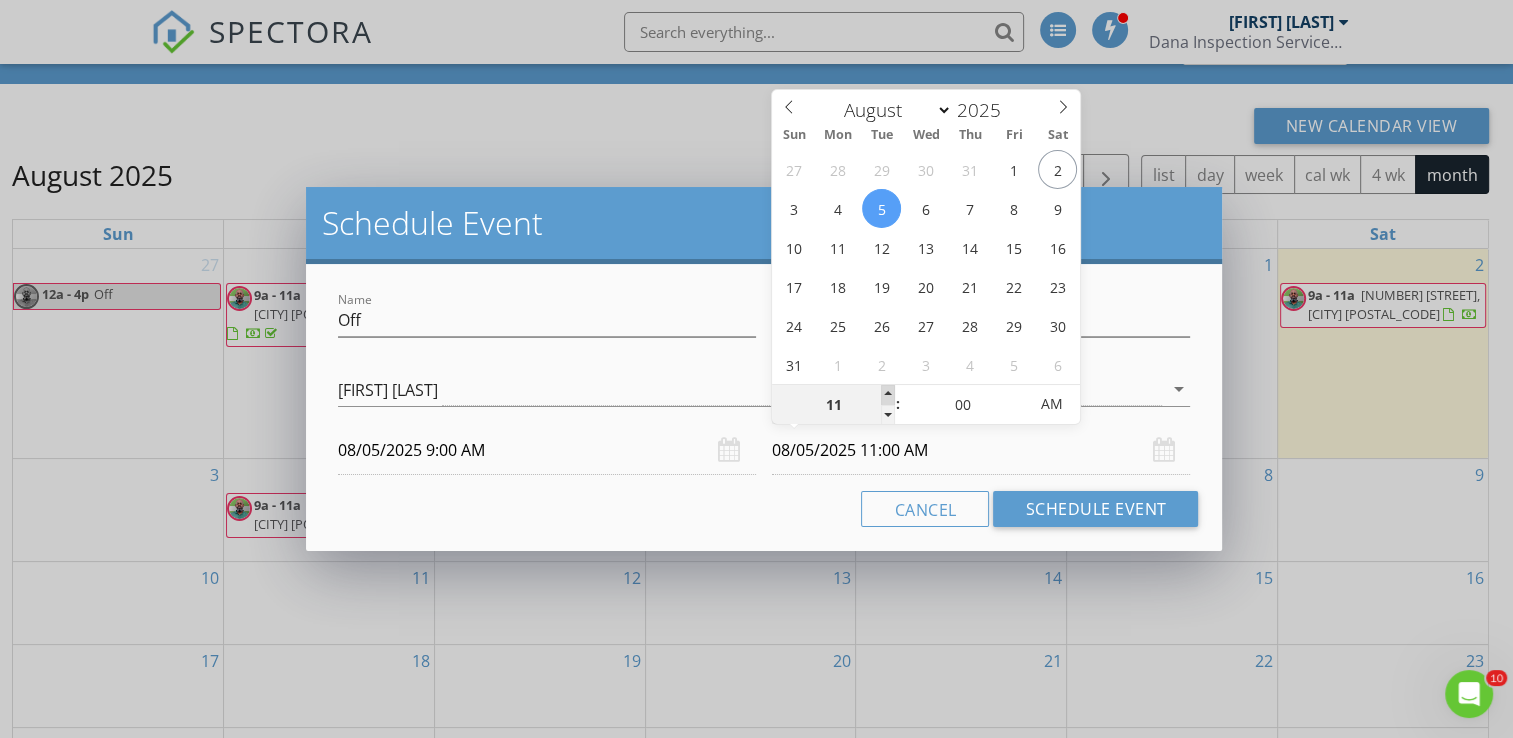 click at bounding box center [888, 395] 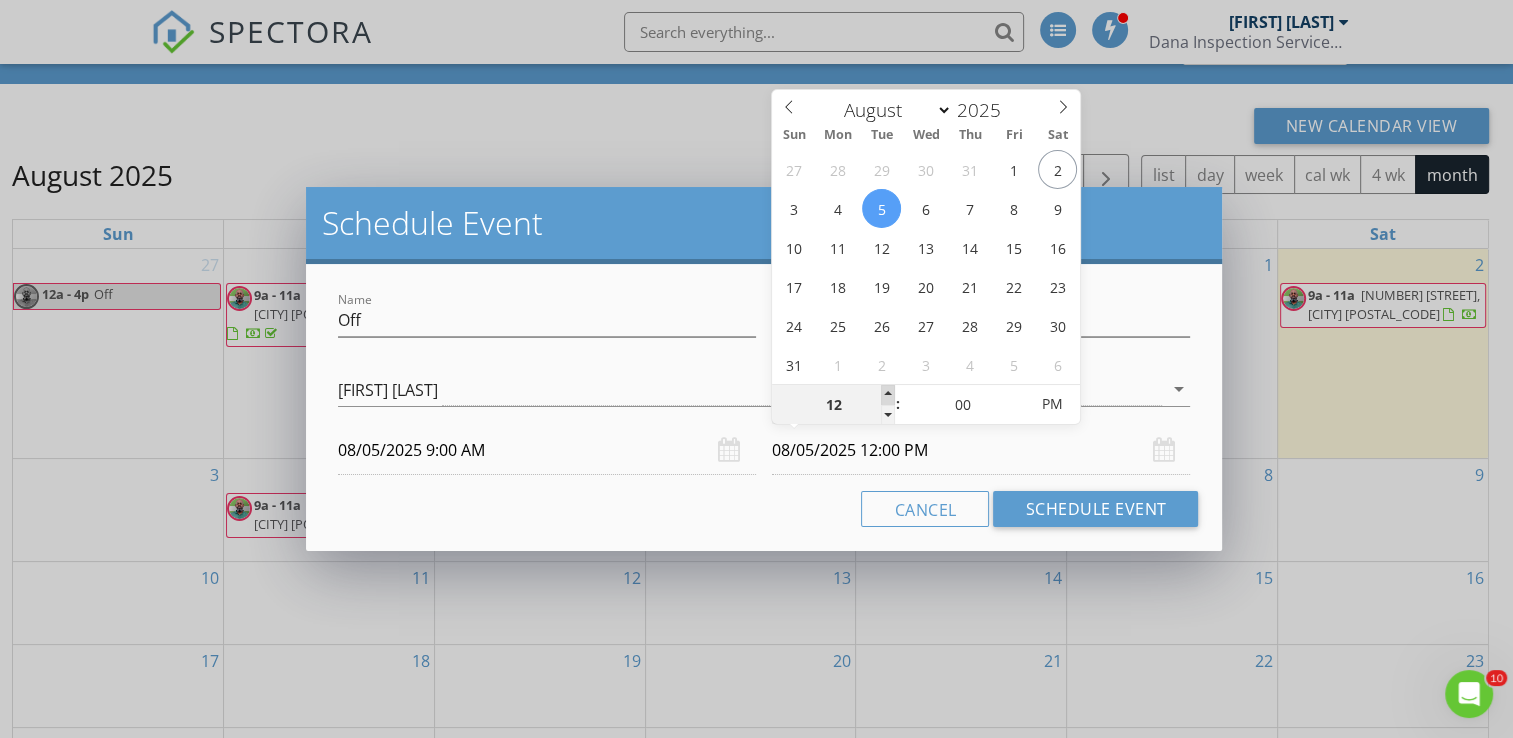 click at bounding box center (888, 395) 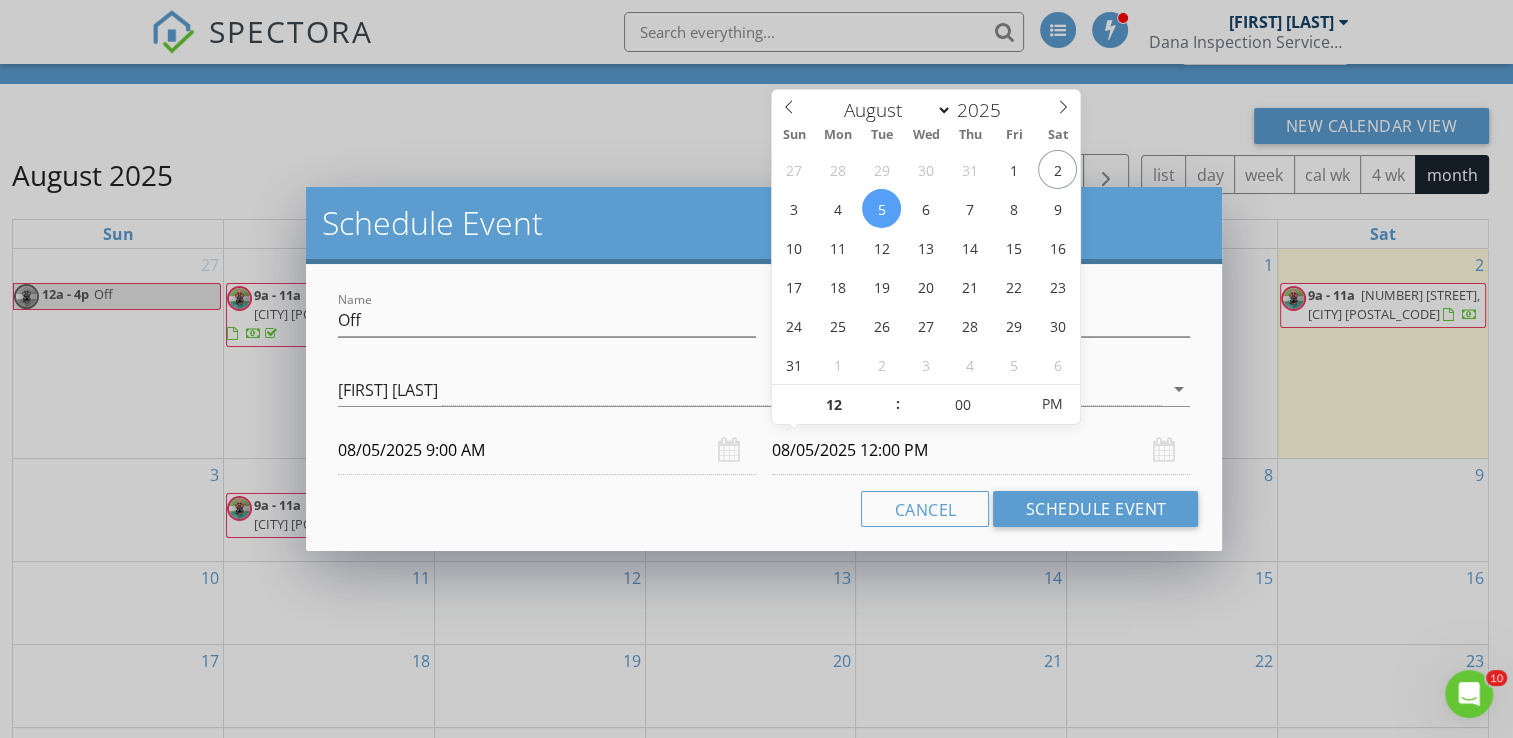 click on "08/05/2025 12:00 PM" at bounding box center [981, 450] 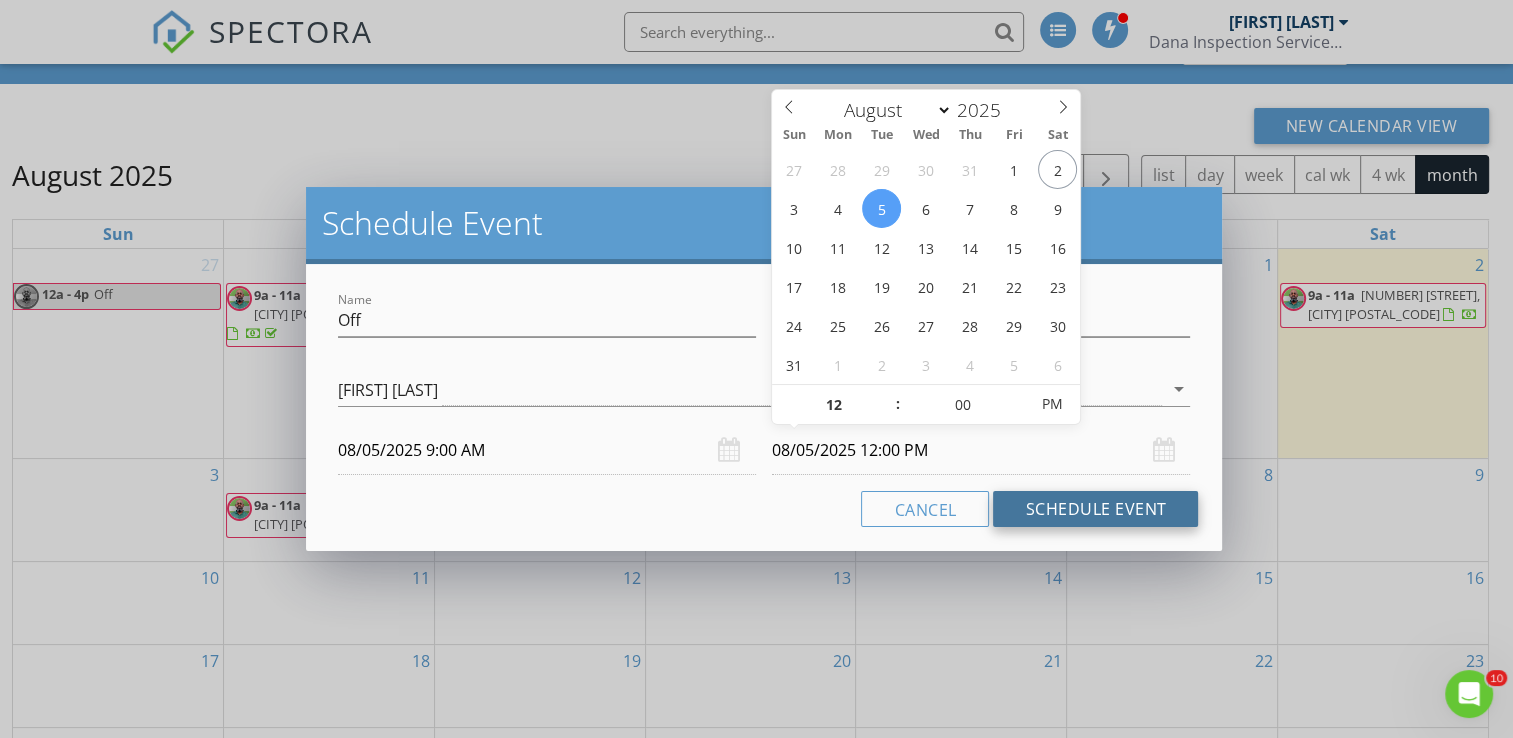 click on "Schedule Event" at bounding box center (1095, 509) 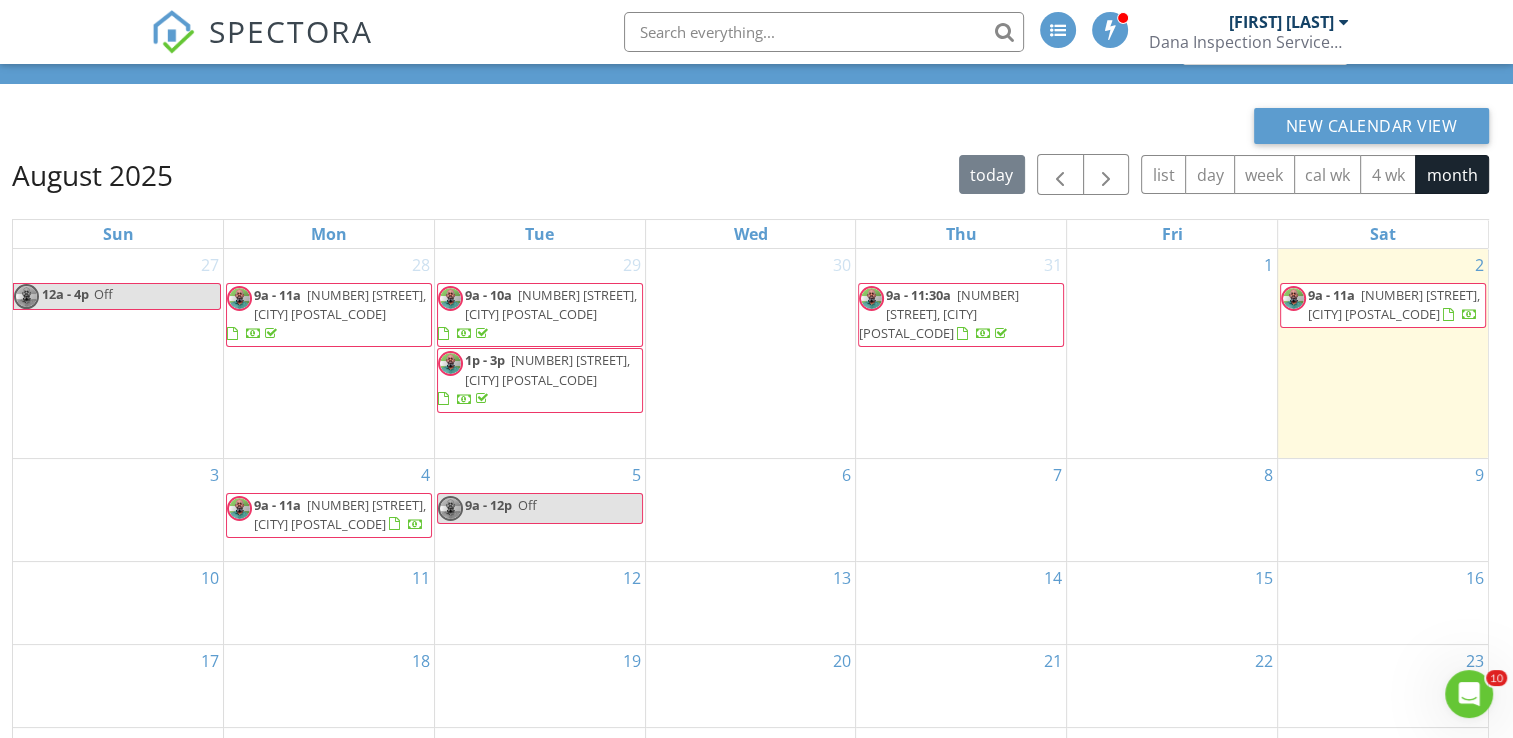 click on "9a - 12p
Off" at bounding box center (540, 508) 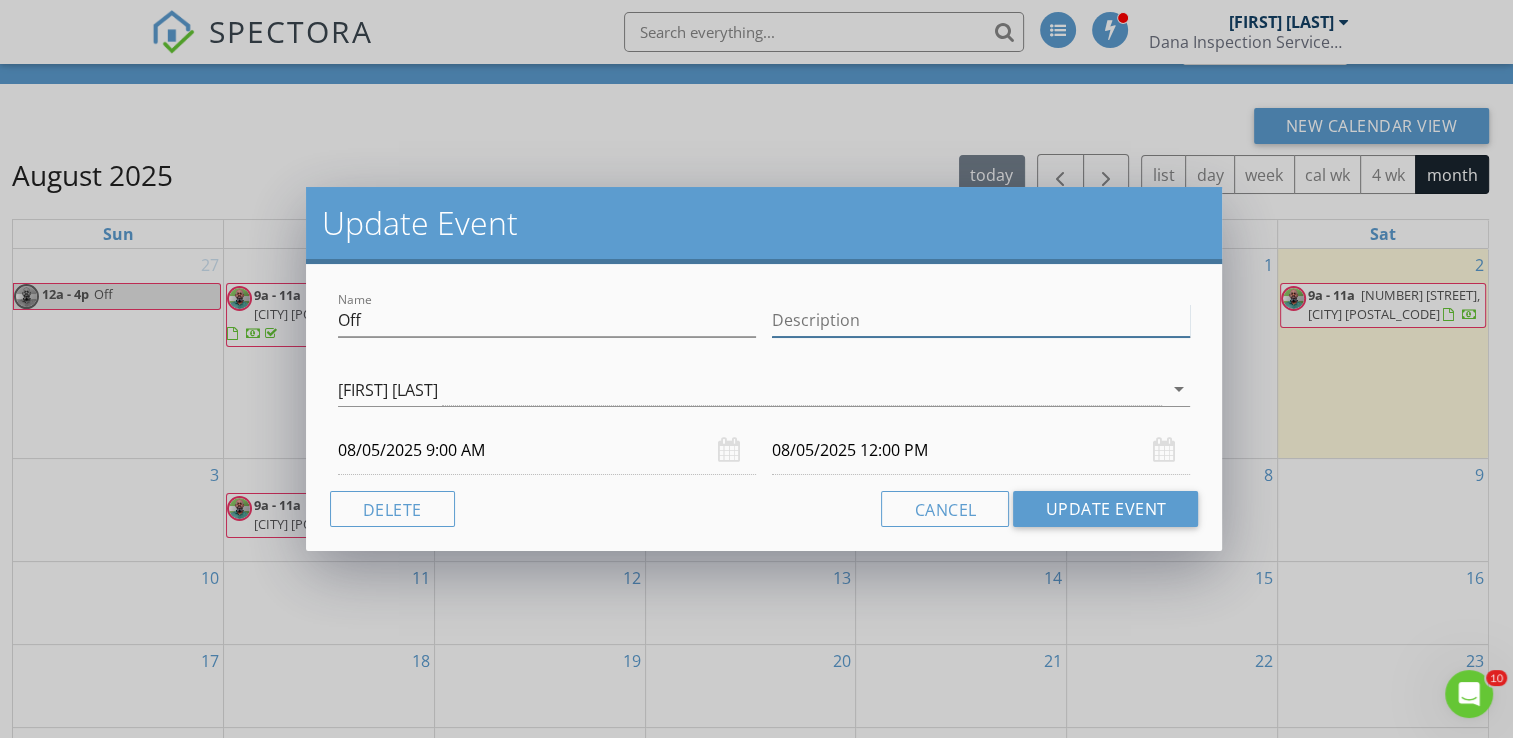 click on "Description" at bounding box center (981, 320) 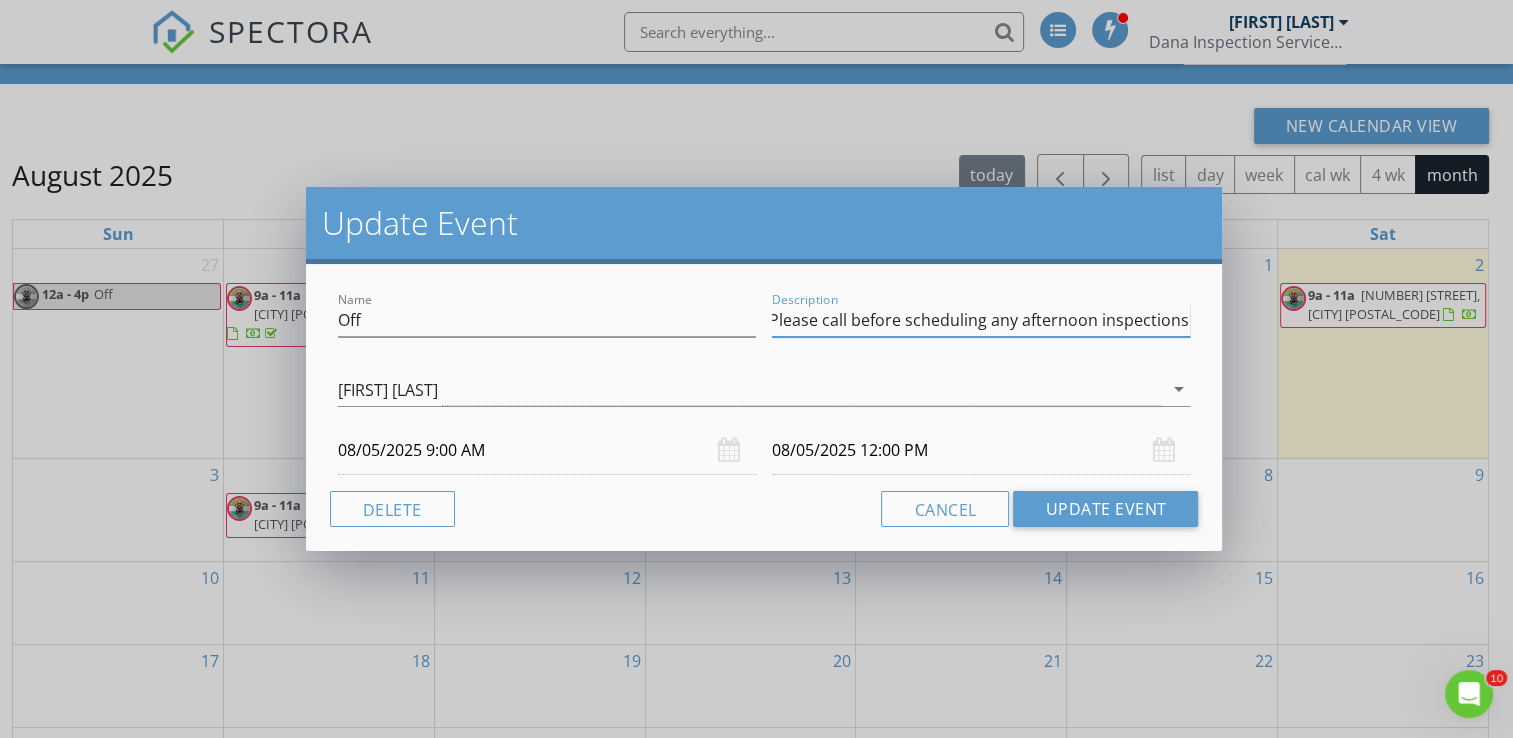 scroll, scrollTop: 0, scrollLeft: 0, axis: both 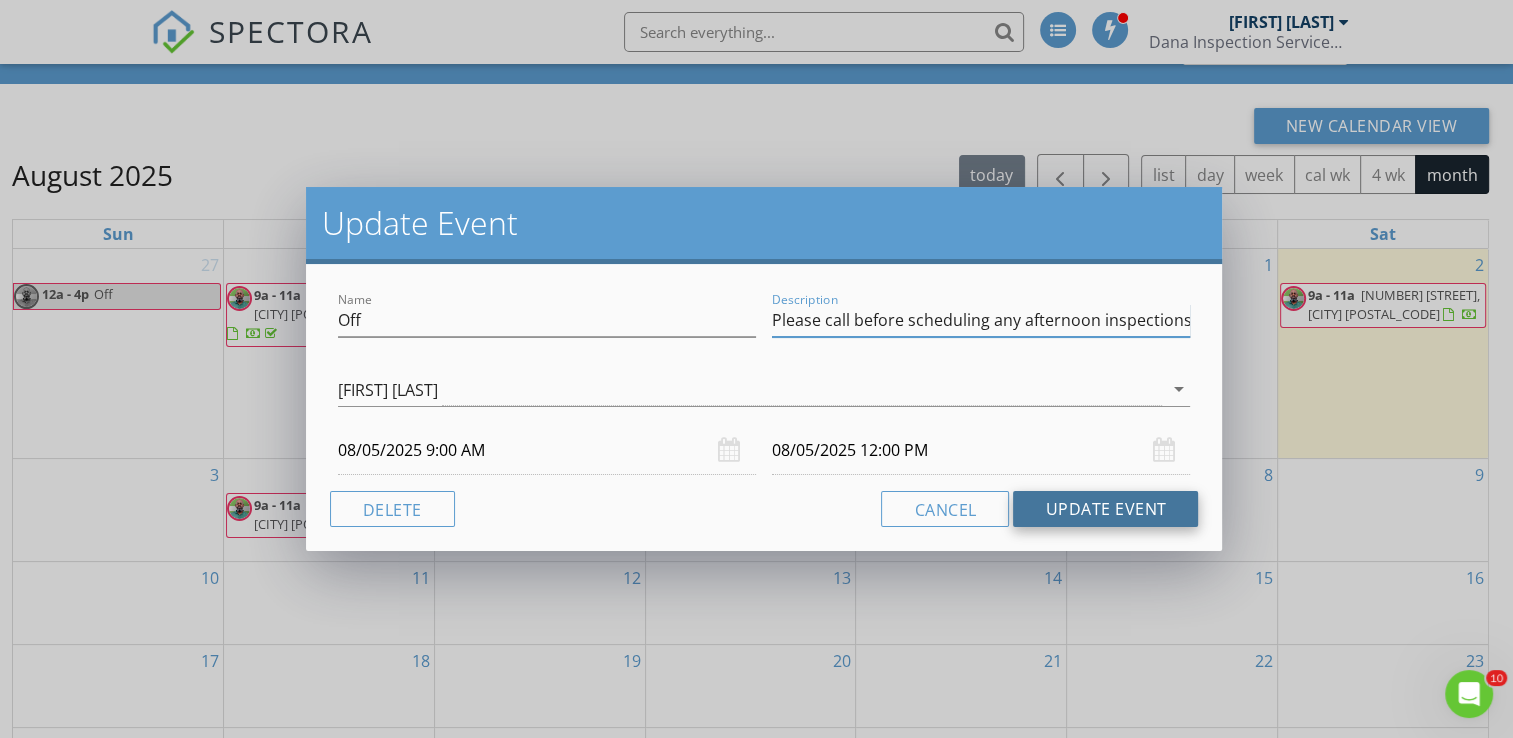 type on "Please call before scheduling any afternoon inspections" 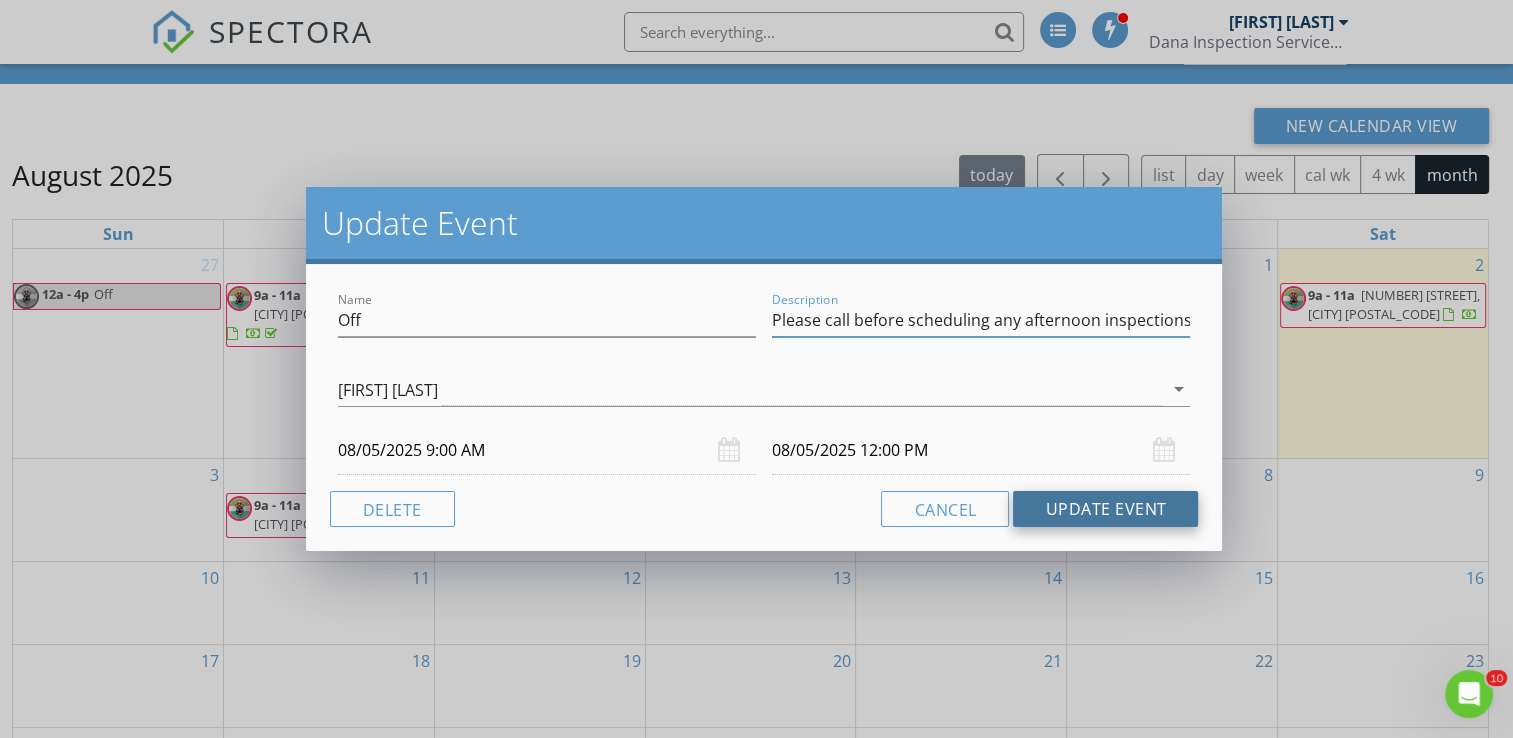 click on "Update Event" at bounding box center [1105, 509] 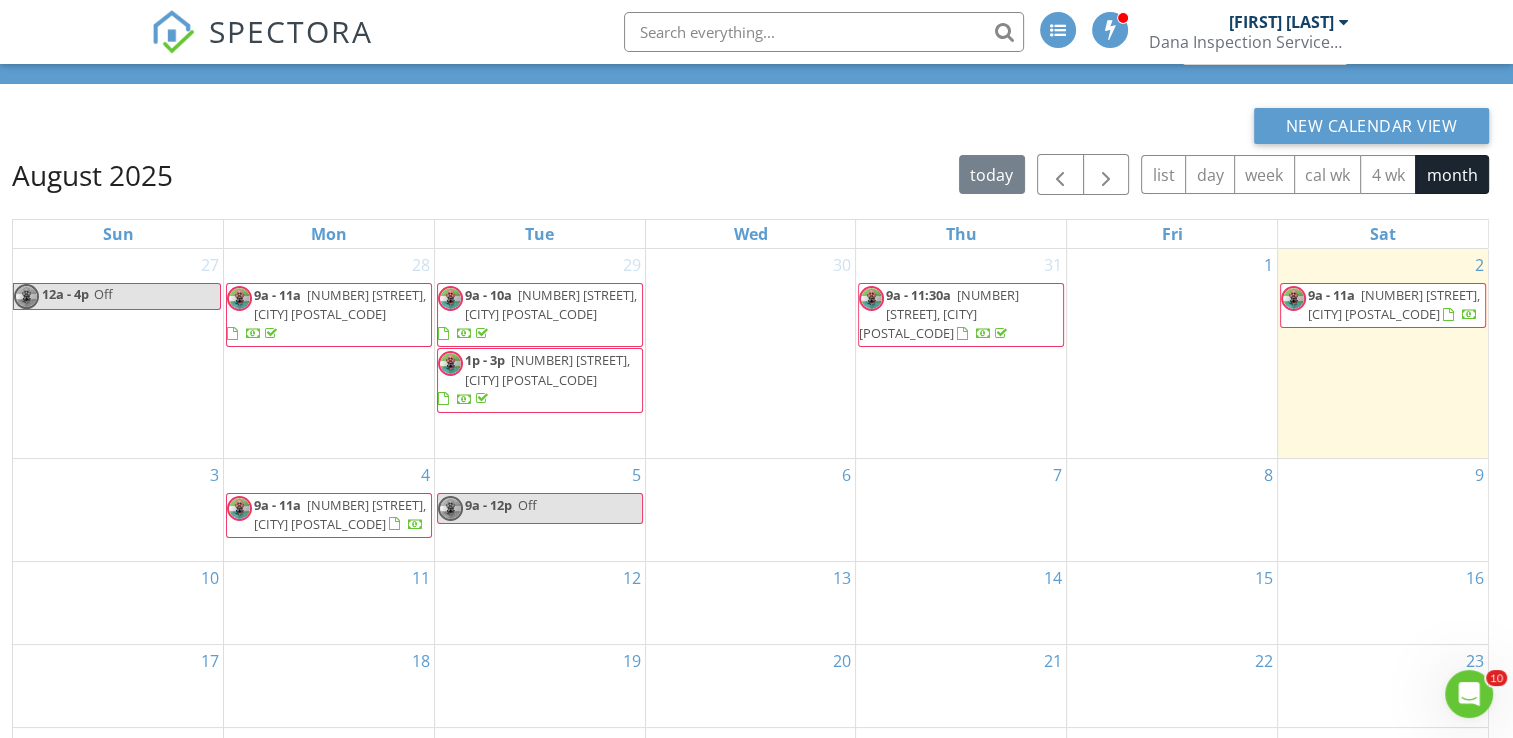 click on "9a - 12p
Off" at bounding box center [487, 508] 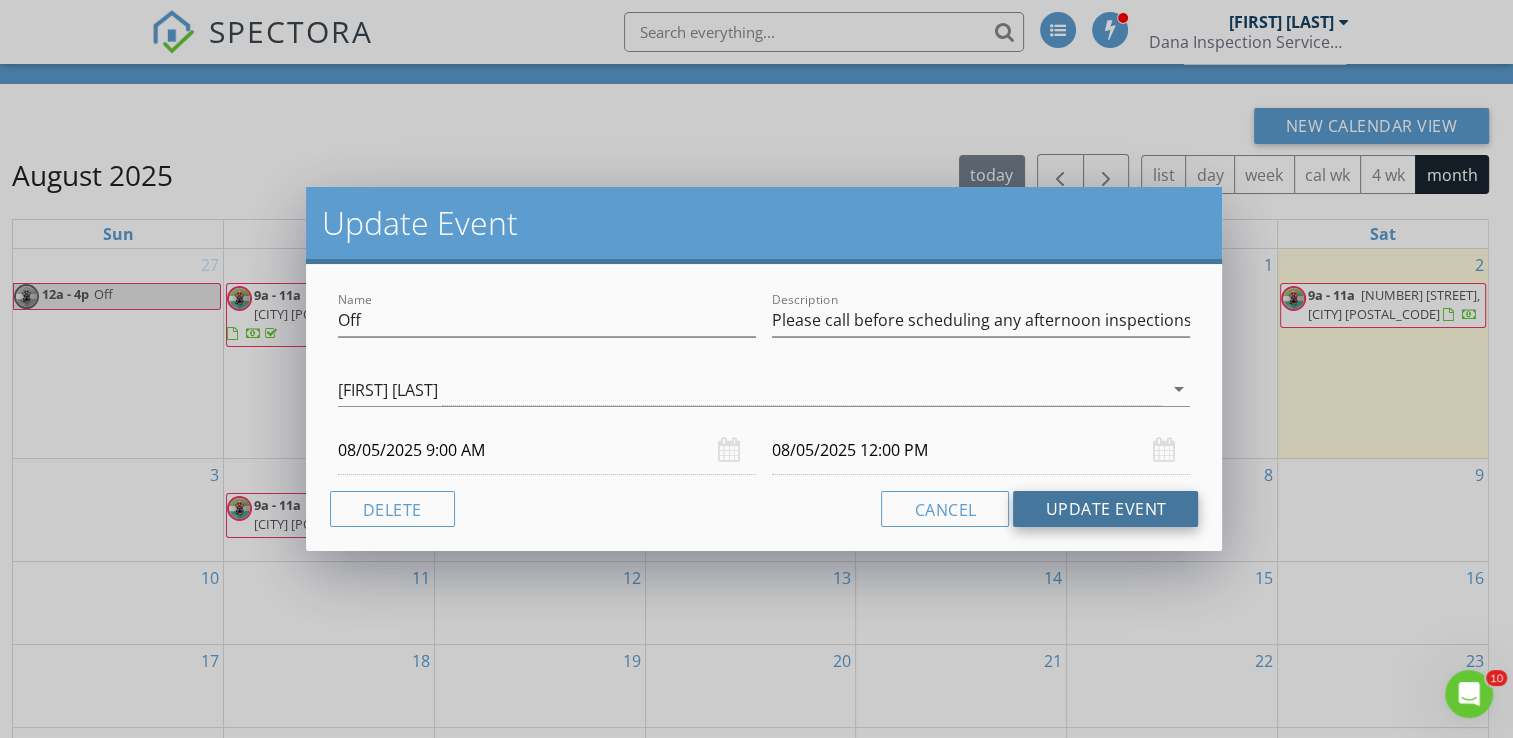 click on "Update Event" at bounding box center (1105, 509) 